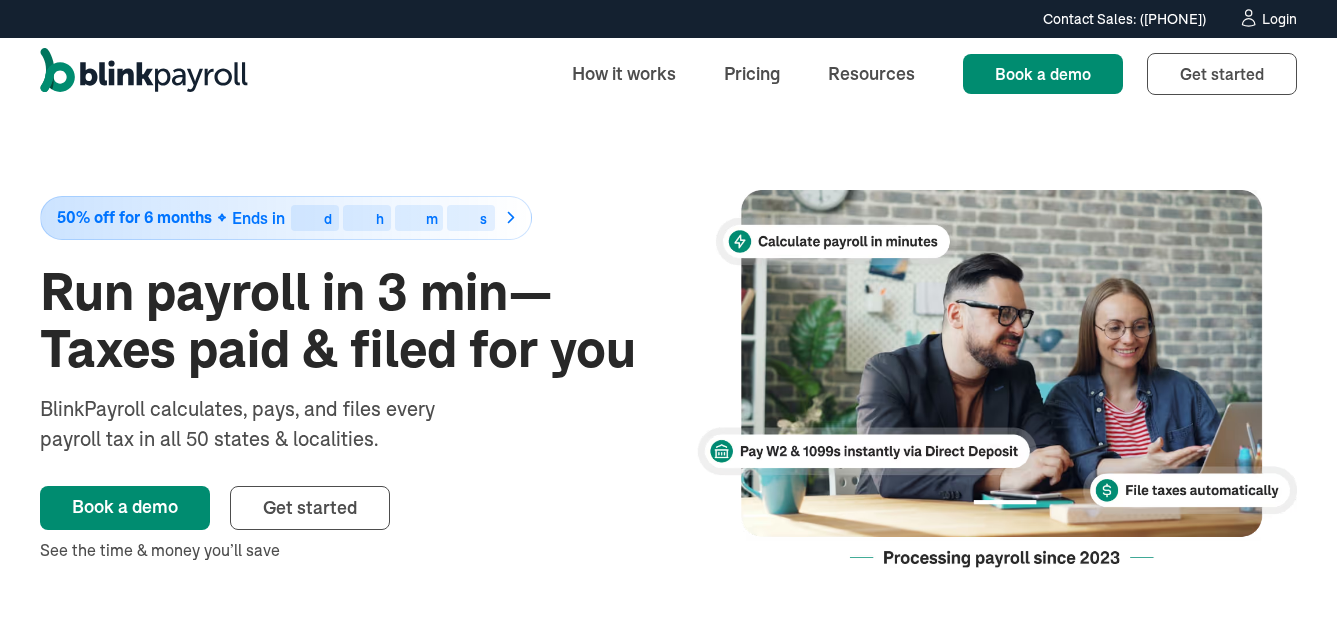 scroll, scrollTop: 0, scrollLeft: 0, axis: both 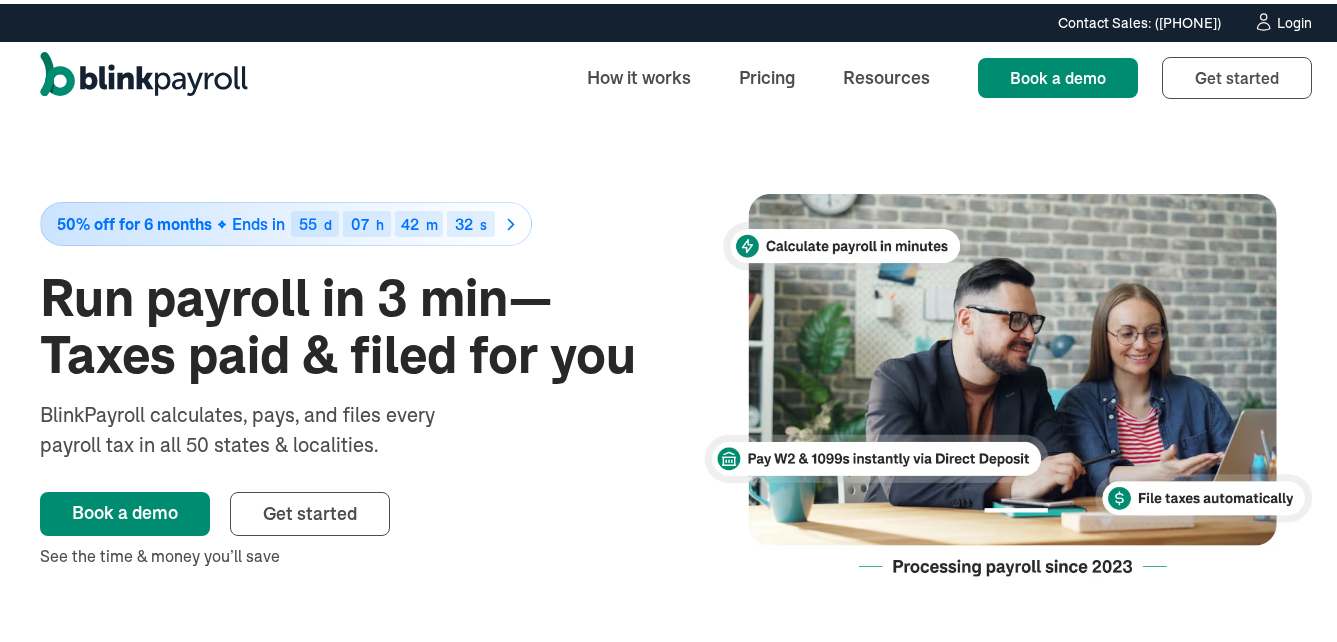 click on "Login" at bounding box center [1294, 19] 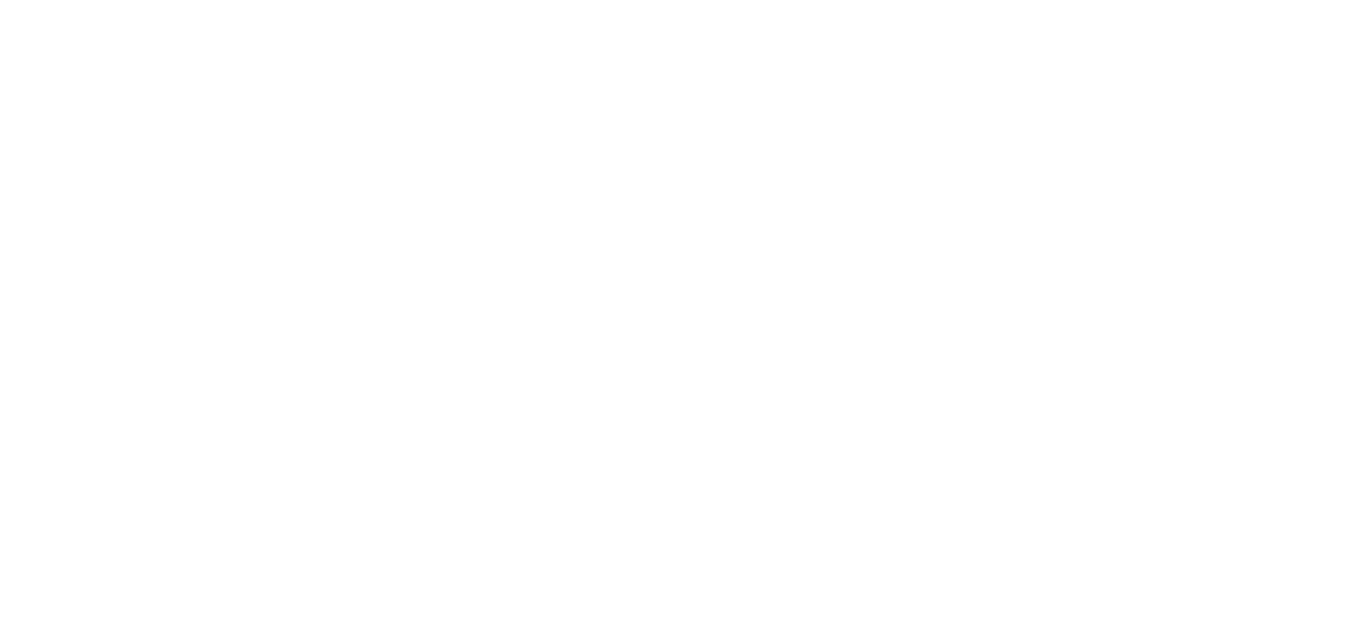scroll, scrollTop: 0, scrollLeft: 0, axis: both 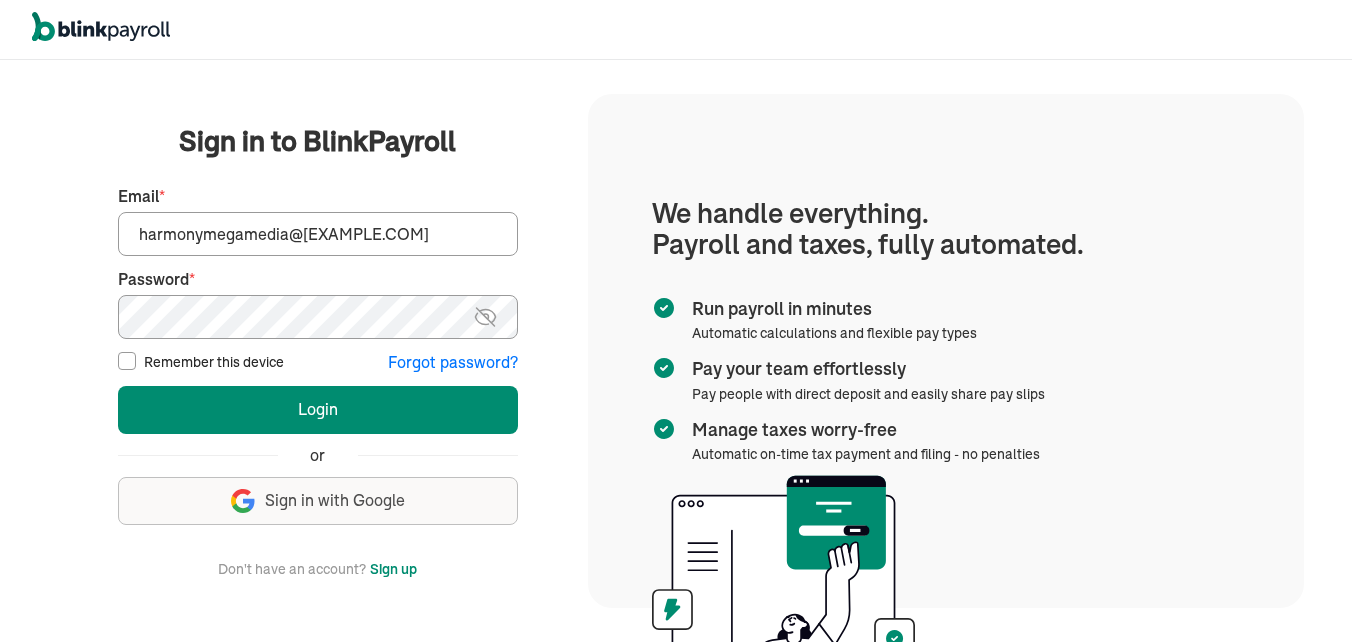 type on "harmonymegamedia@[EXAMPLE.COM]" 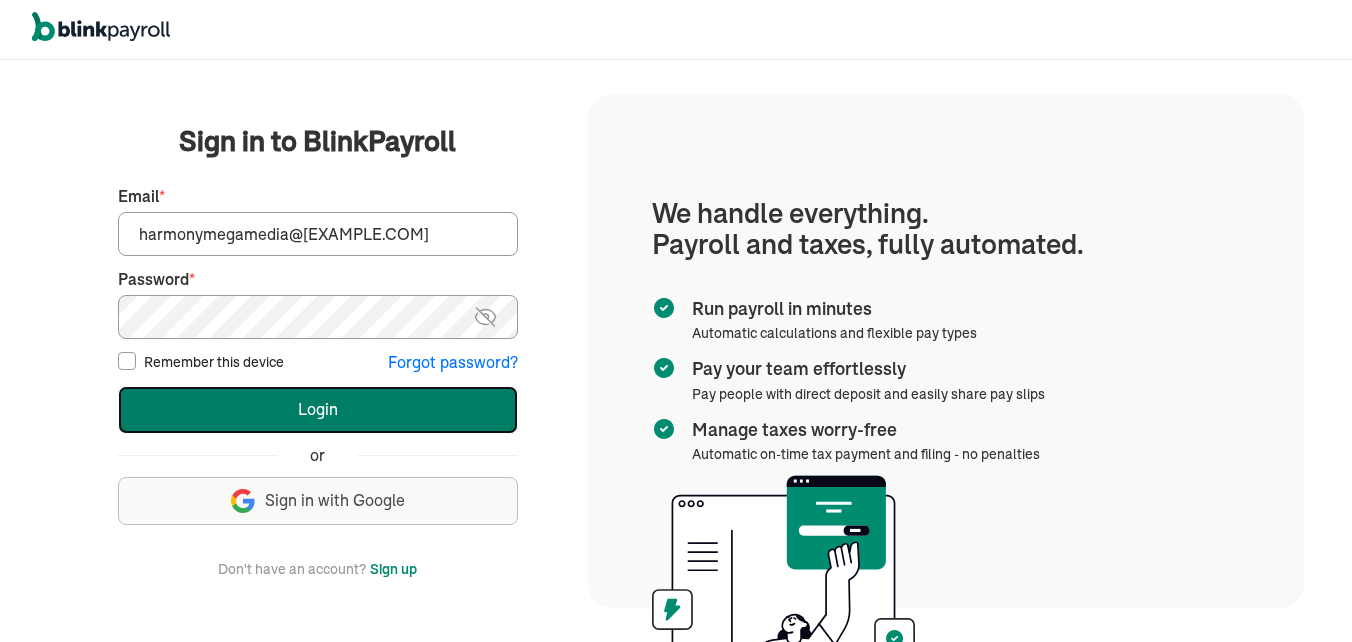 click on "Login" at bounding box center (318, 410) 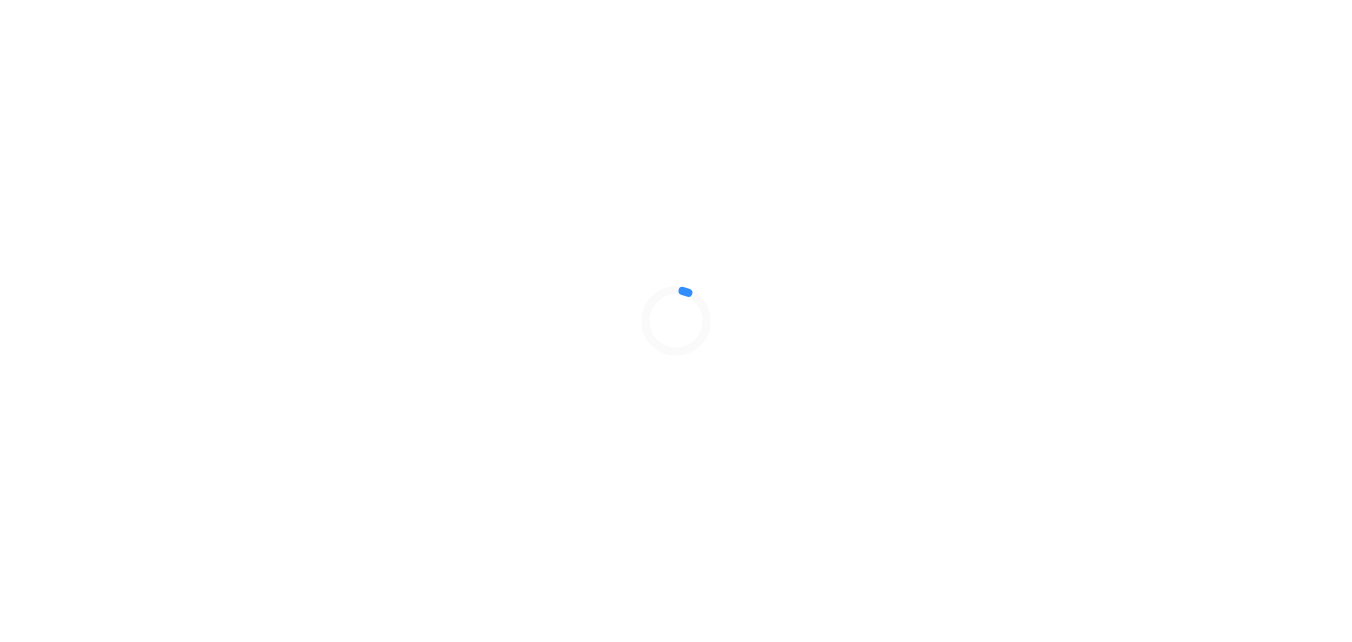 scroll, scrollTop: 0, scrollLeft: 0, axis: both 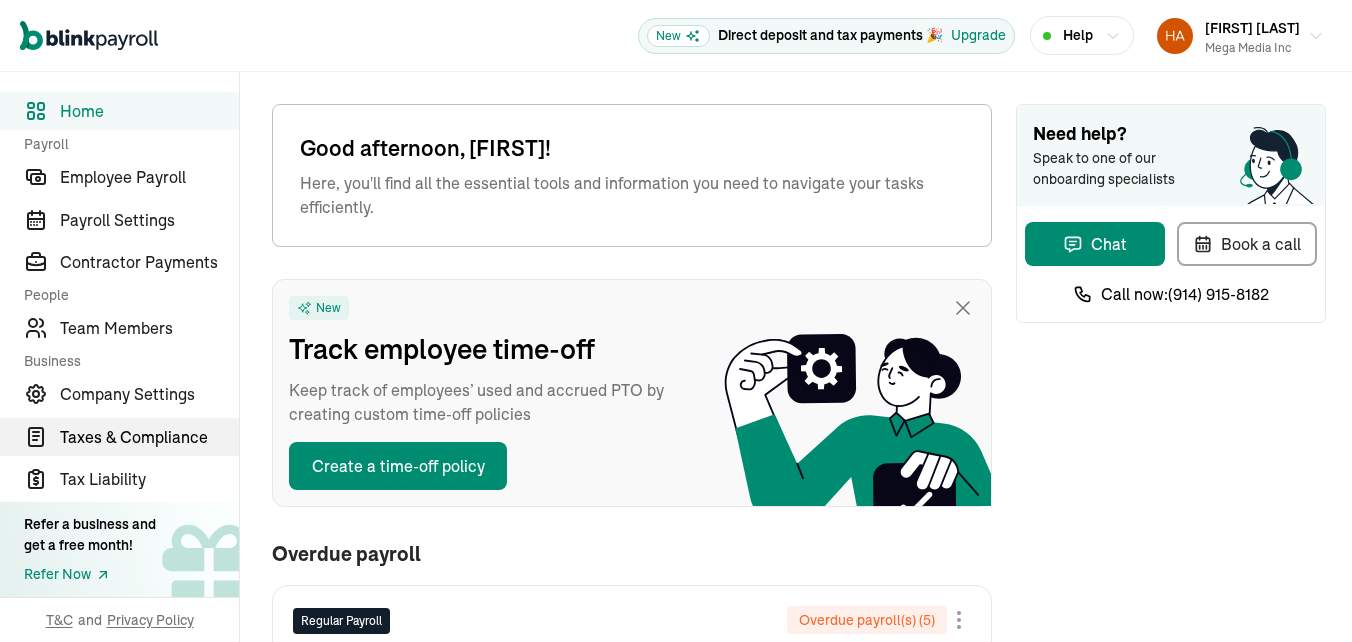 click on "Taxes & Compliance" at bounding box center (149, 437) 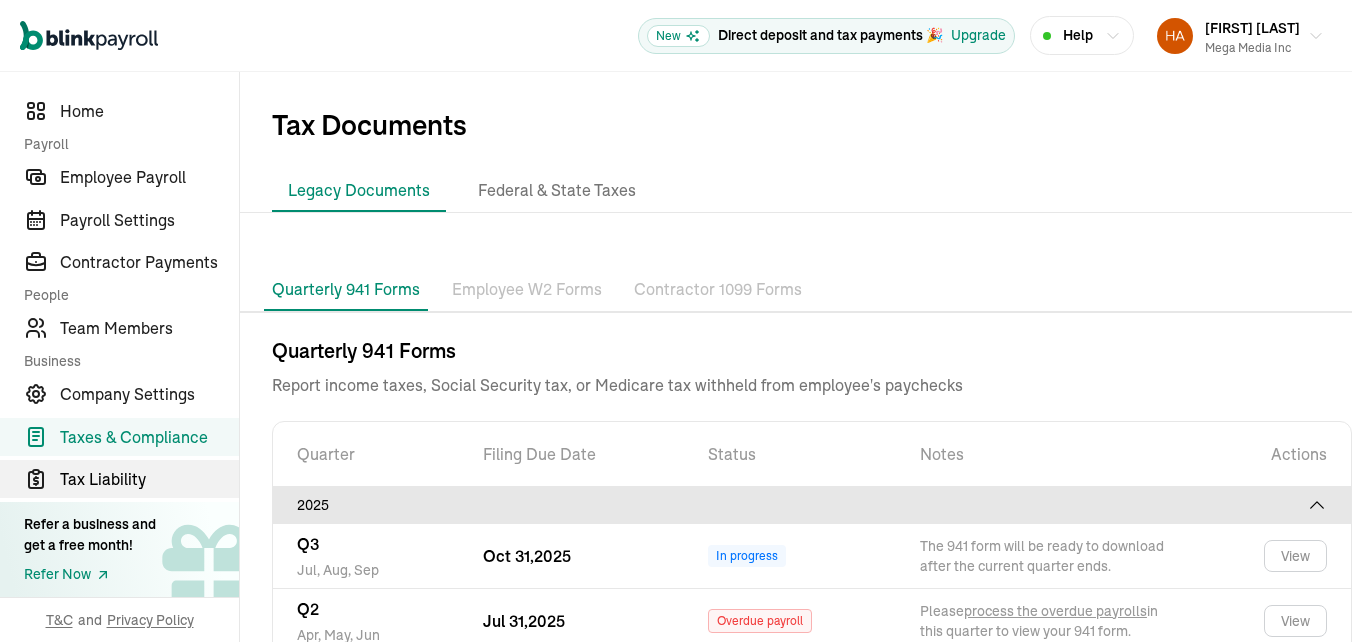 click on "Tax Liability" at bounding box center [149, 479] 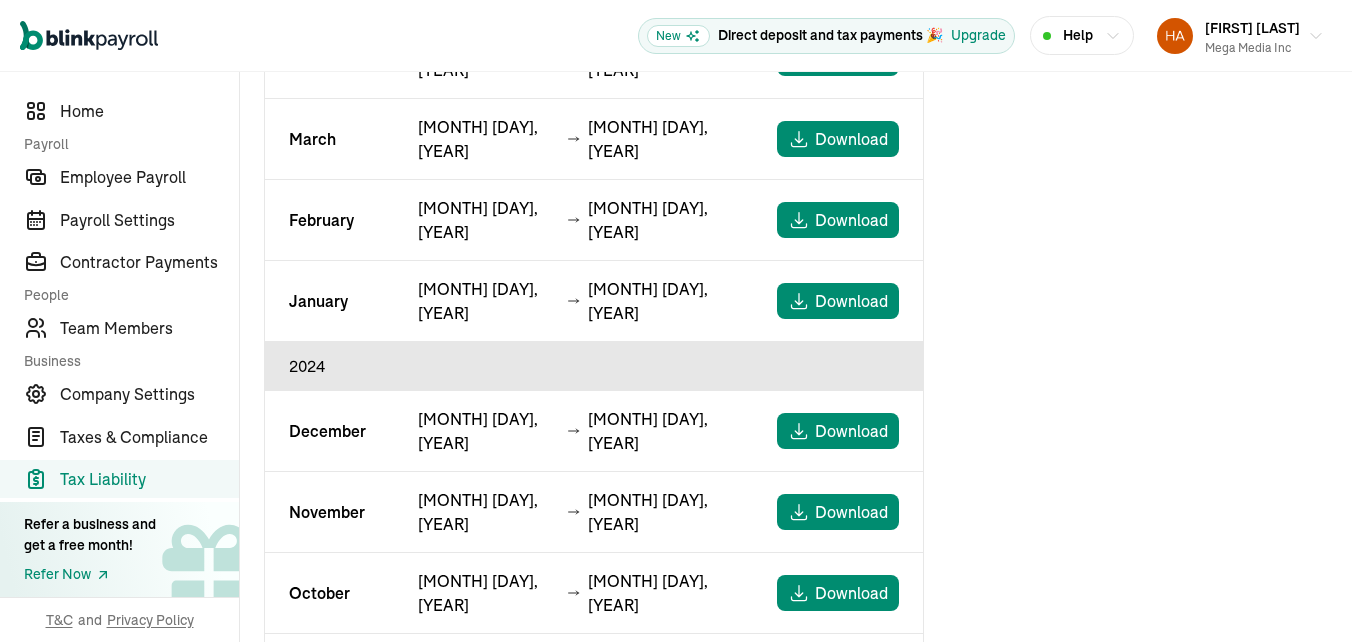 scroll, scrollTop: 493, scrollLeft: 0, axis: vertical 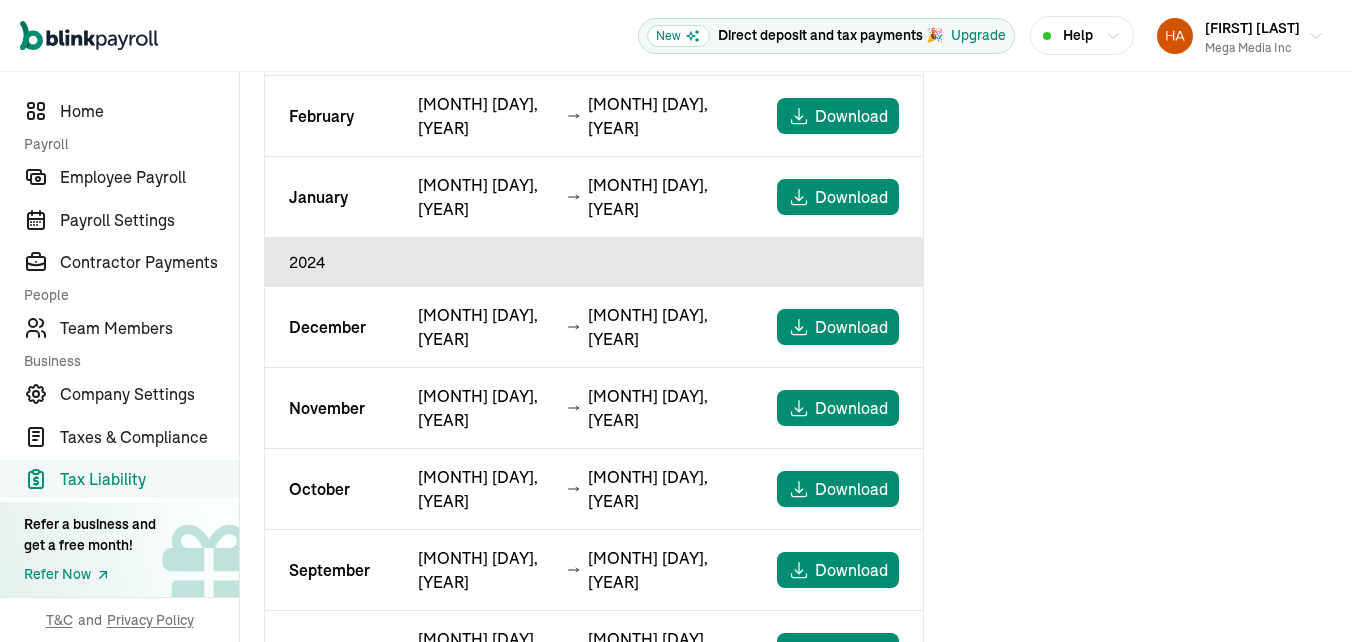 click on "Download" at bounding box center (851, 1056) 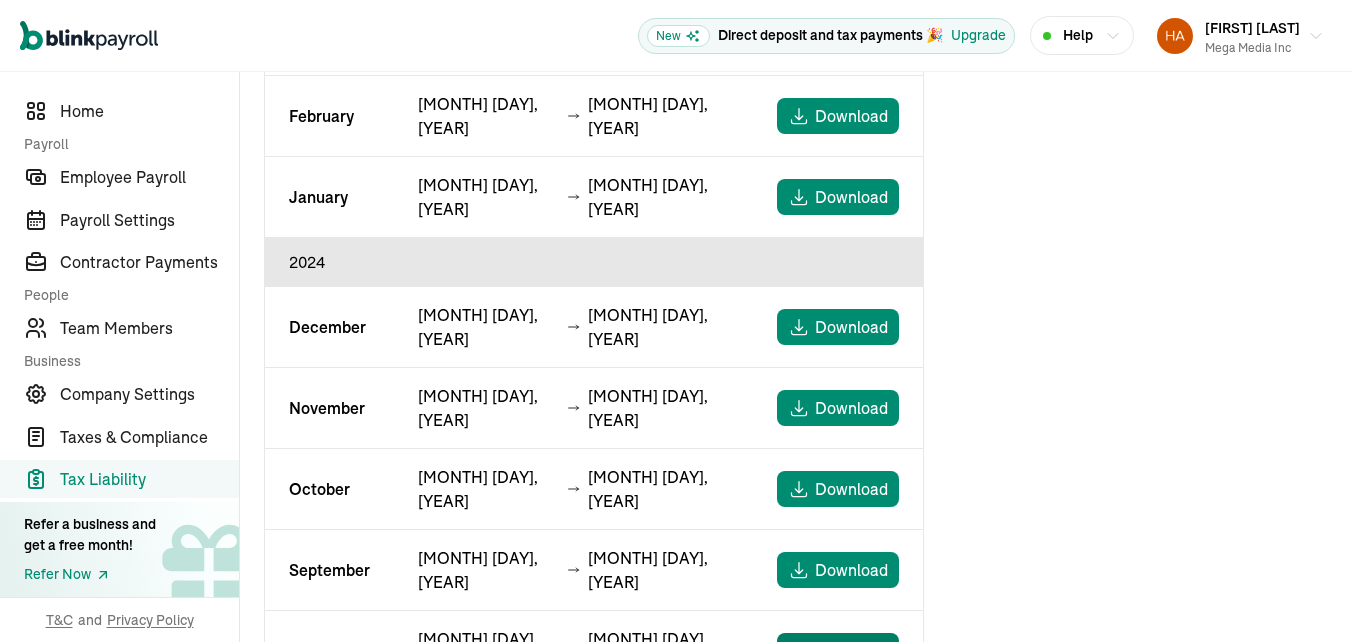click on "Download" at bounding box center [838, 651] 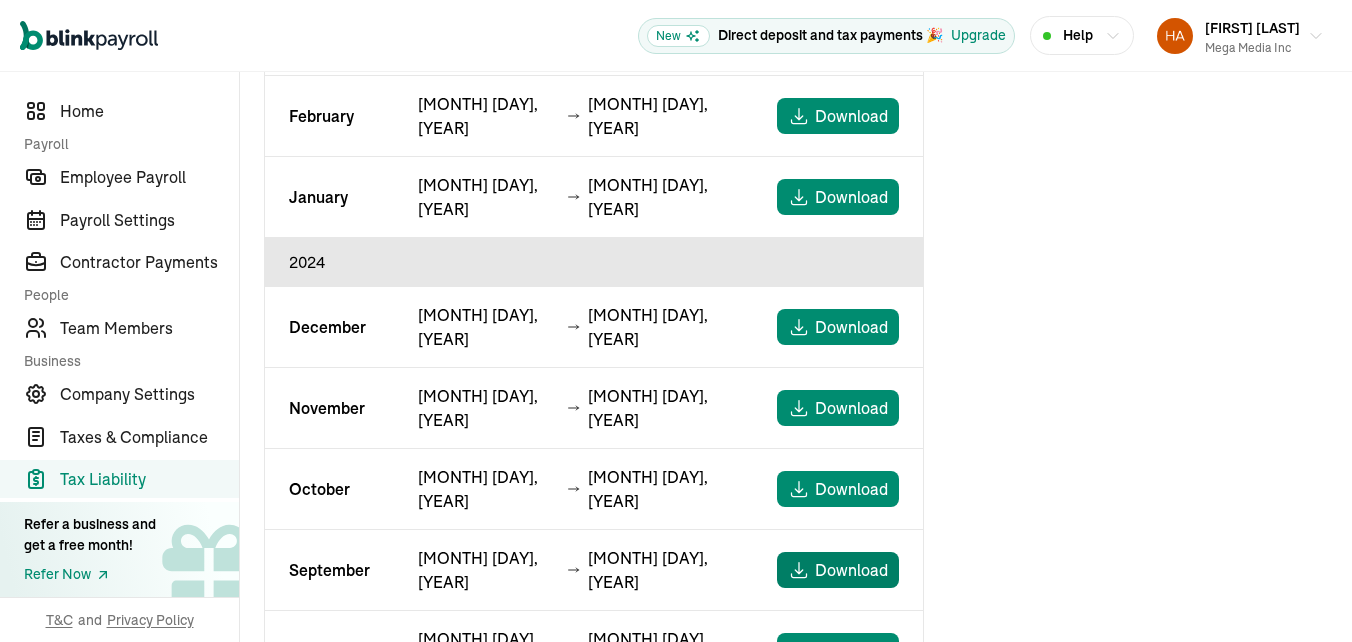 click on "Download" at bounding box center [851, 570] 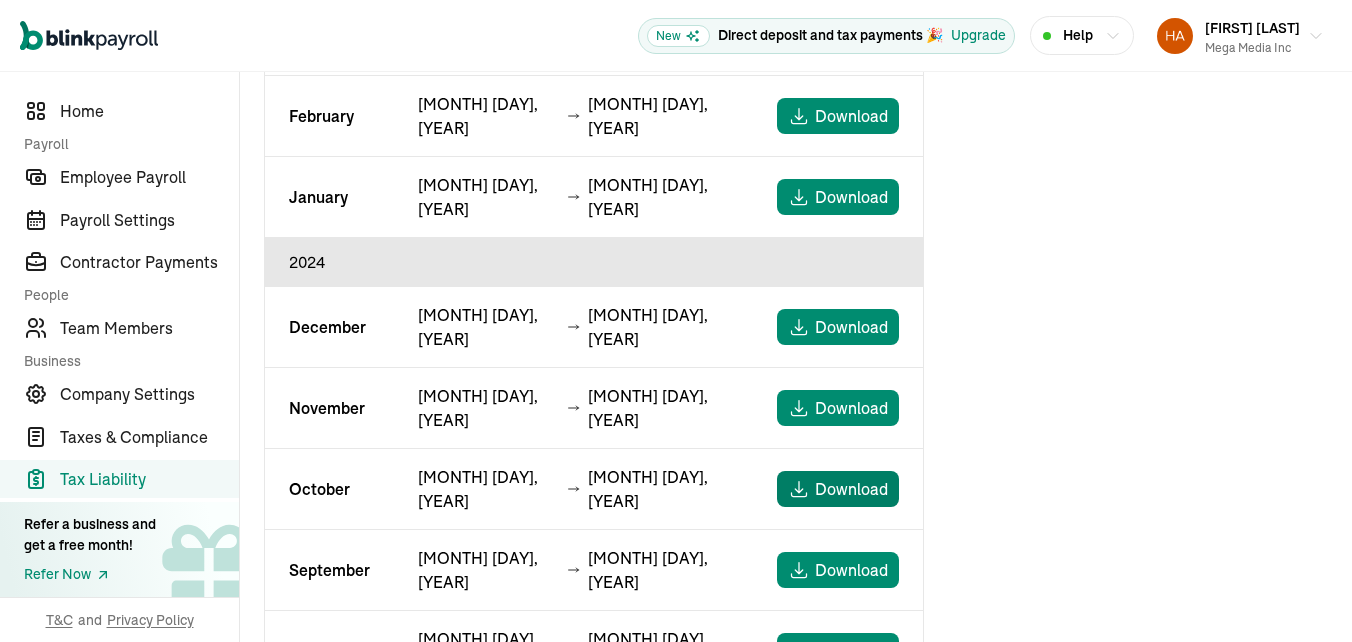 click on "Download" at bounding box center [851, 489] 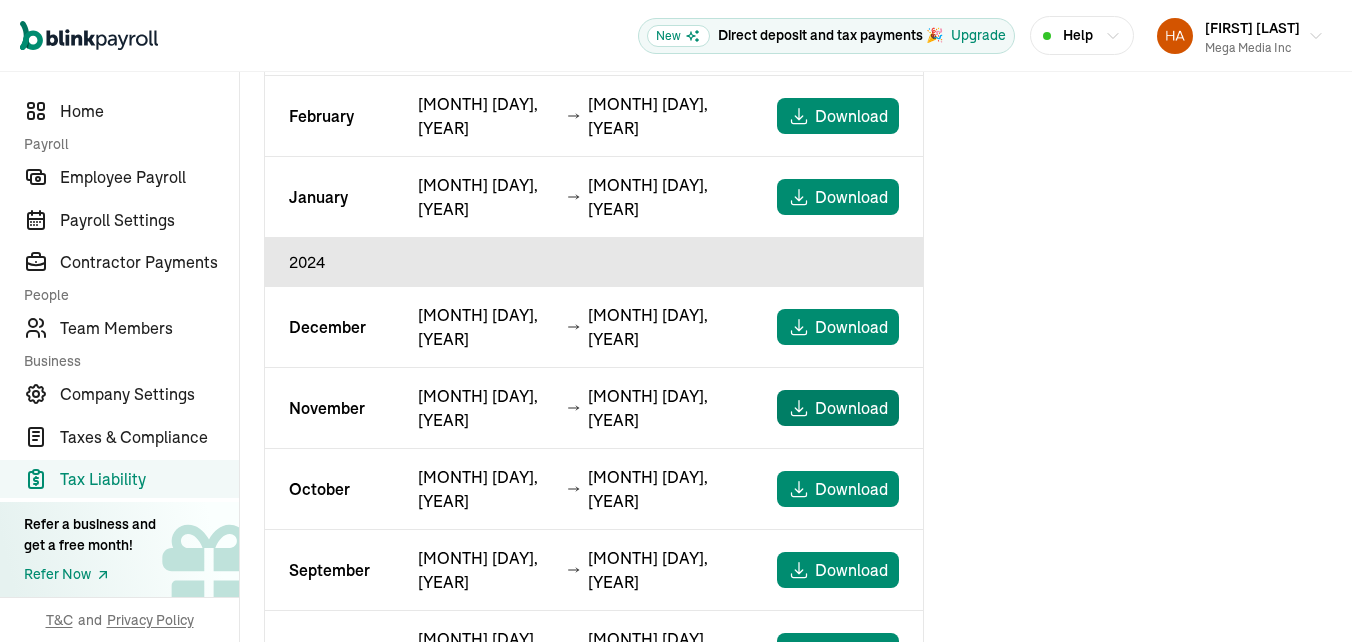 click 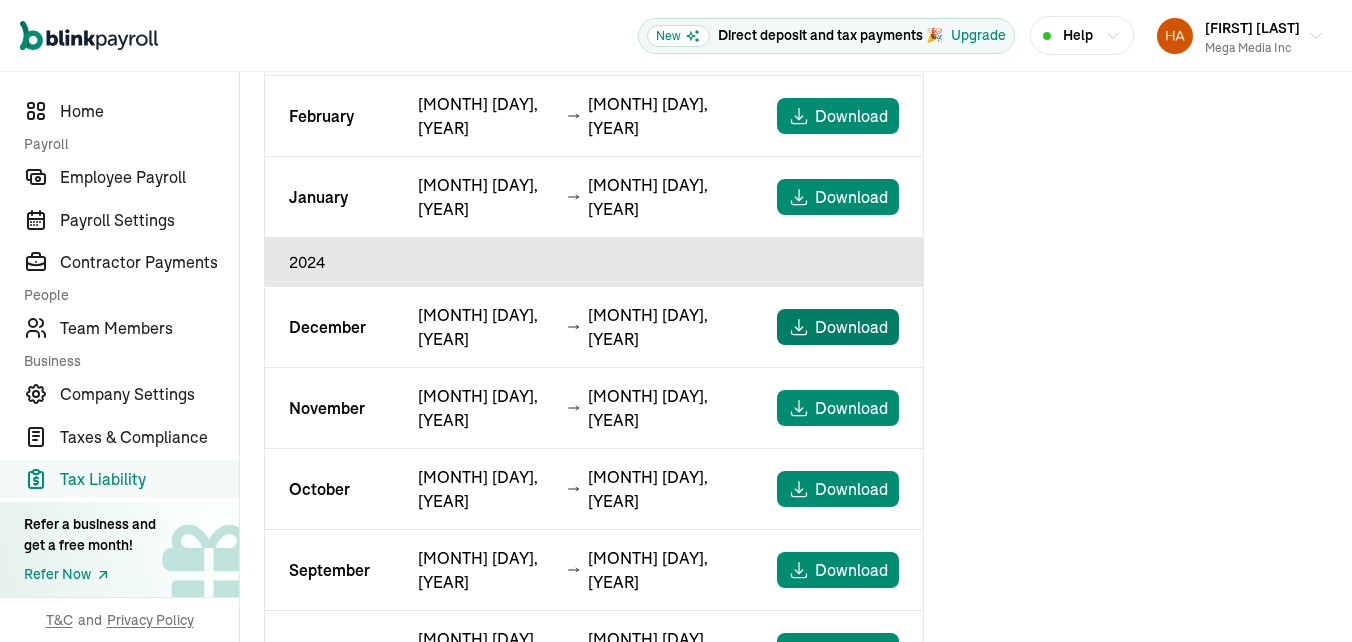 click on "Download" at bounding box center (851, 327) 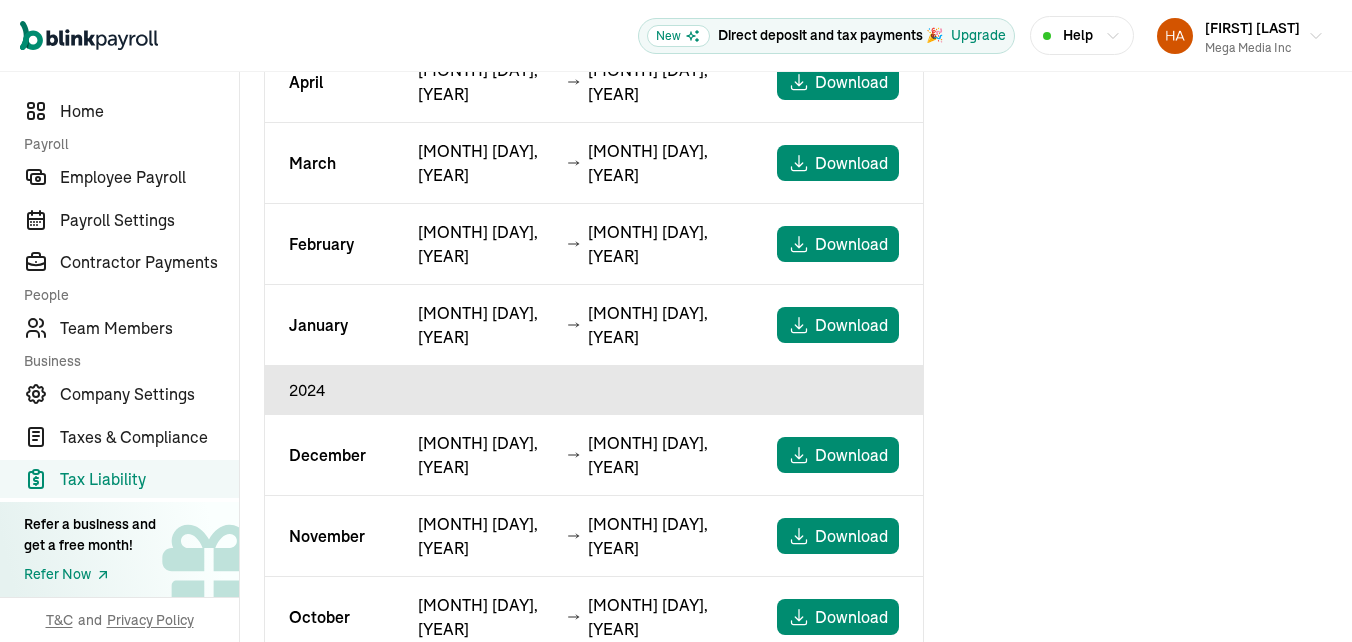 scroll, scrollTop: 0, scrollLeft: 0, axis: both 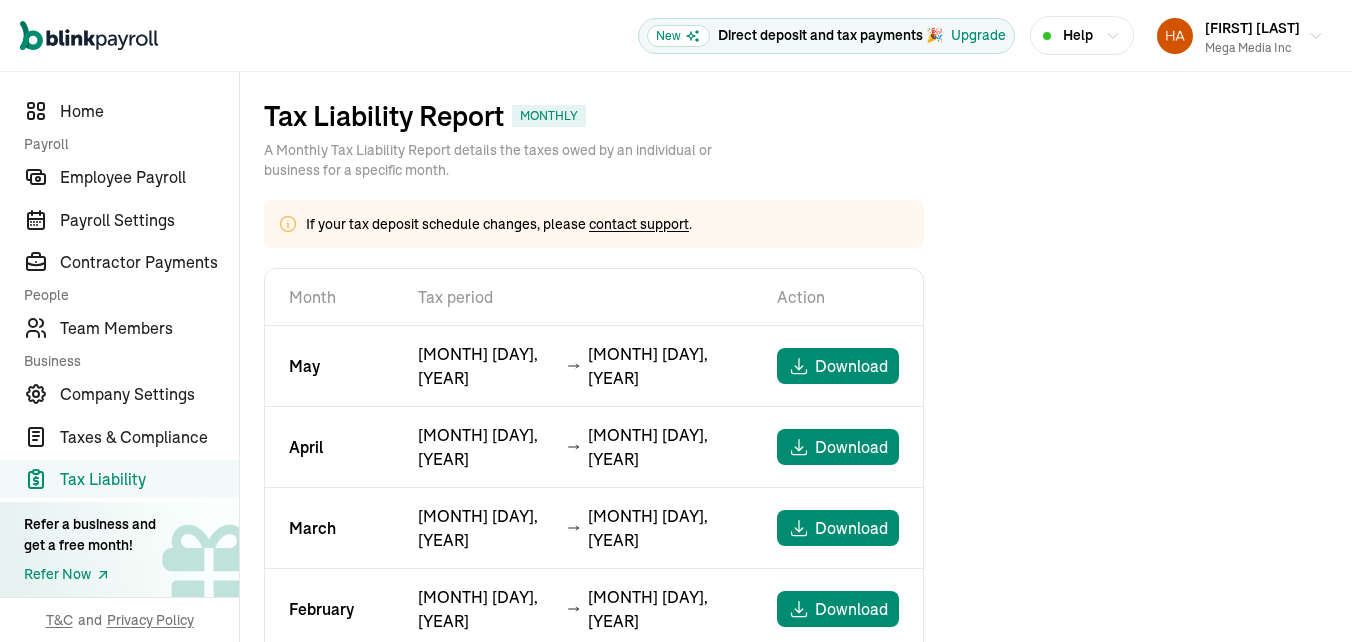 click 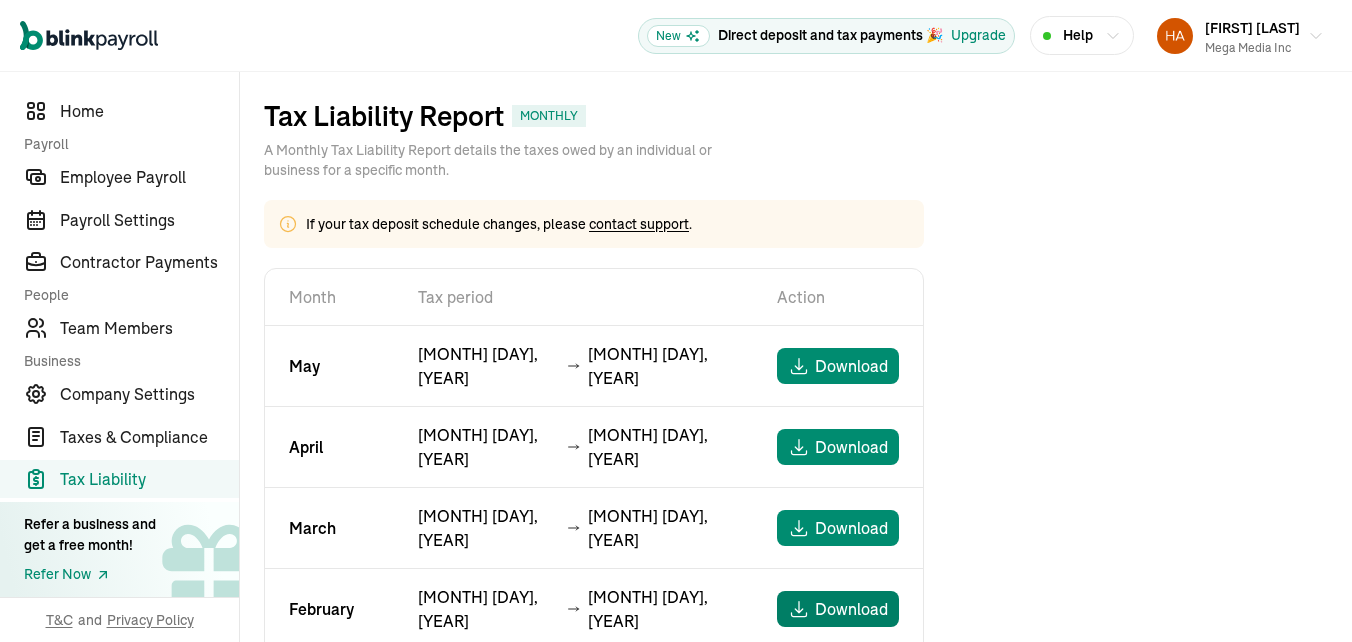 click on "Download" at bounding box center (838, 609) 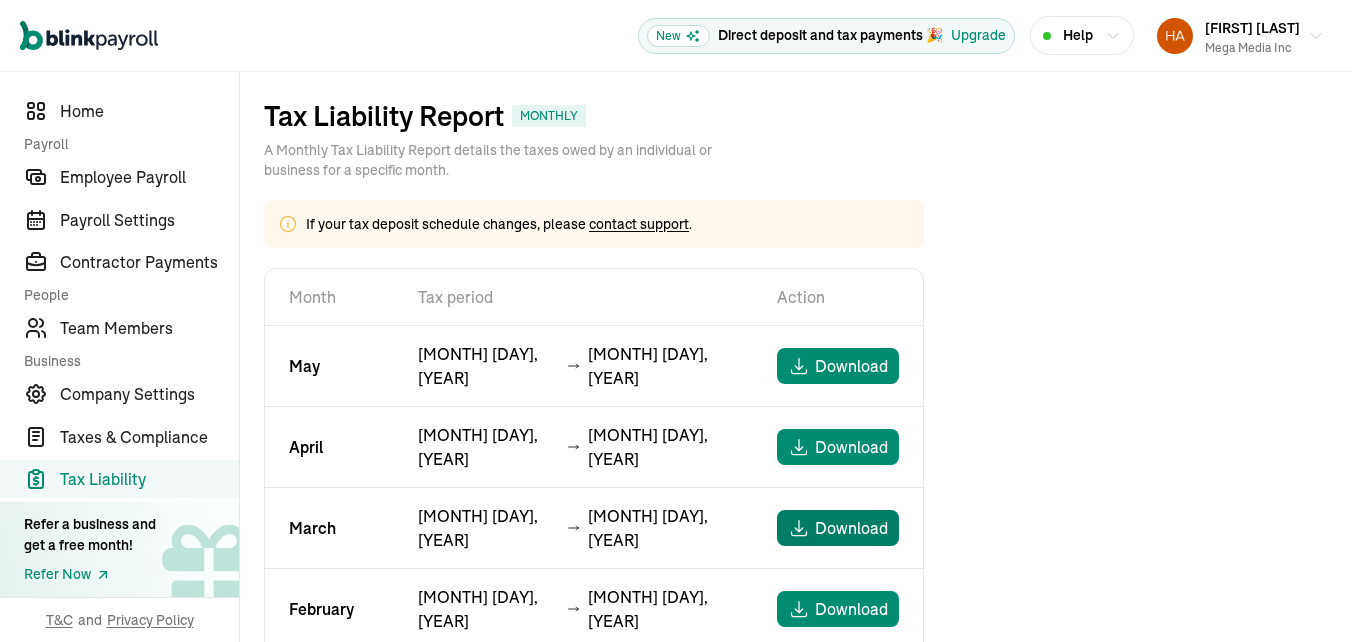 click on "Download" at bounding box center (851, 528) 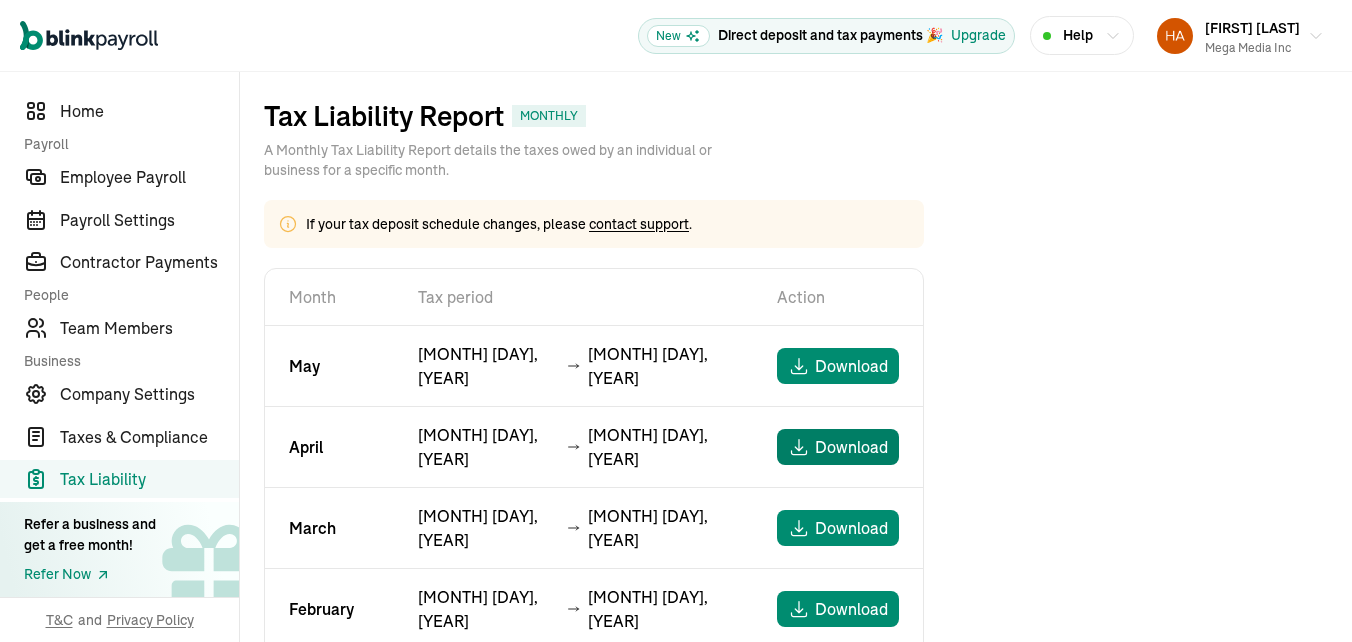 click on "Download" at bounding box center [851, 447] 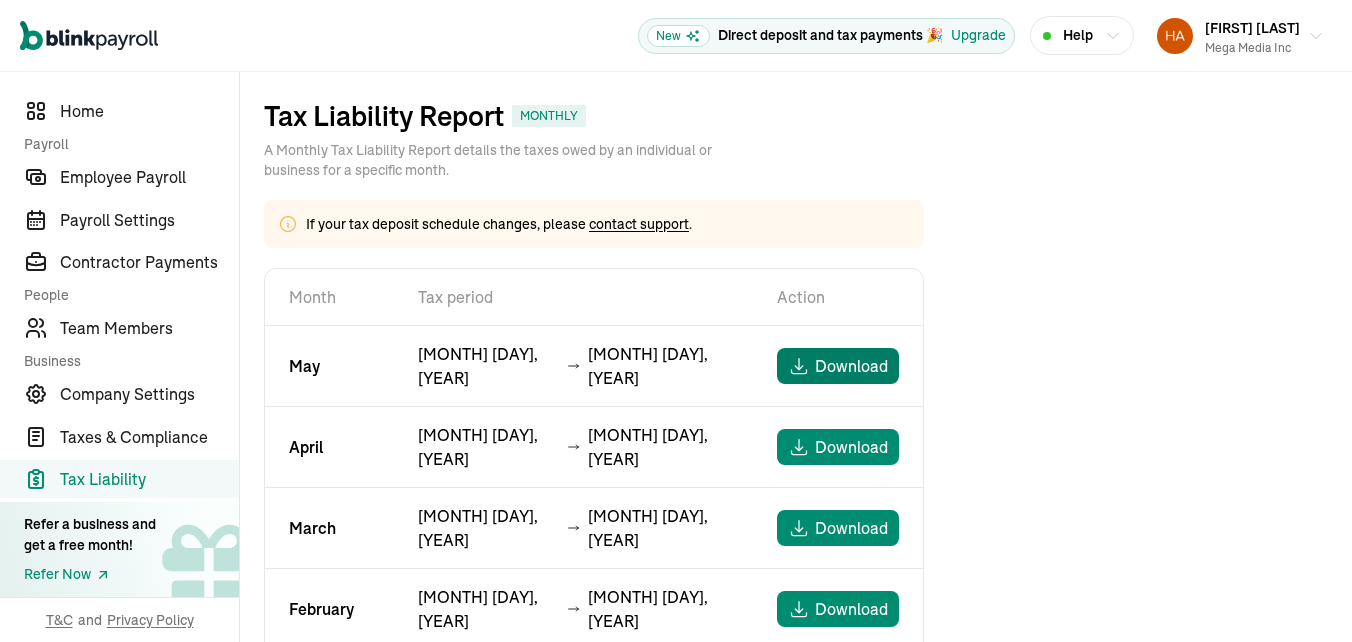 click on "Download" at bounding box center [851, 366] 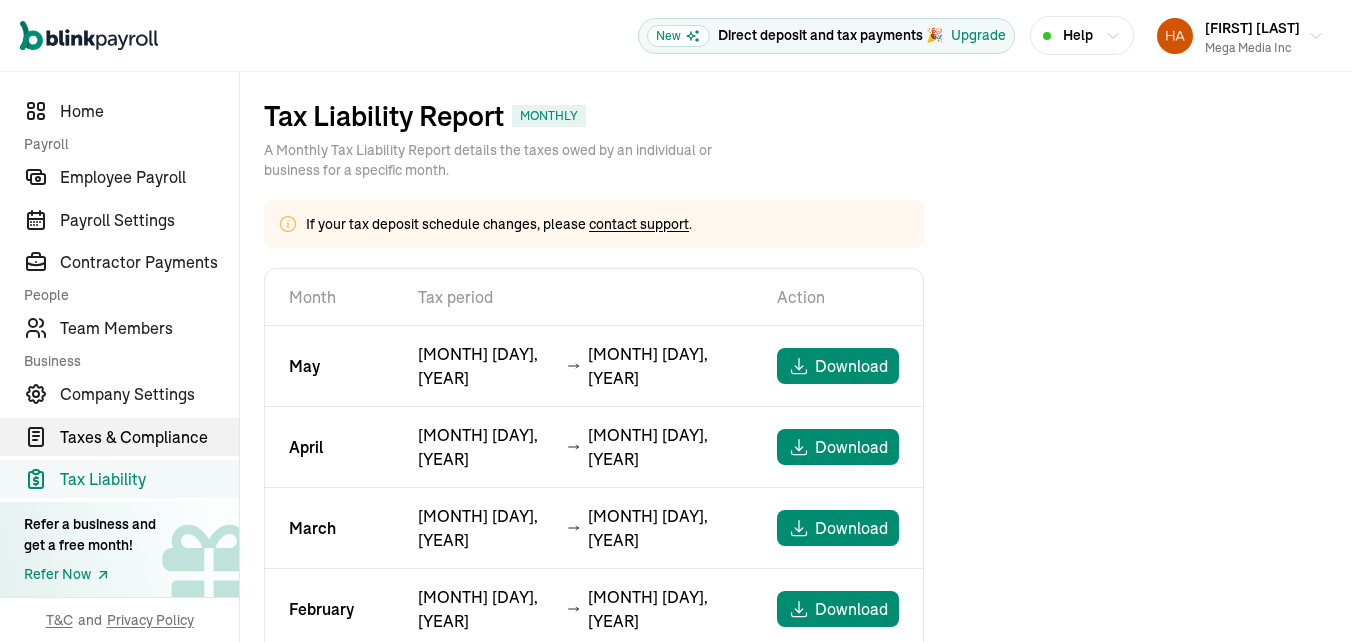 click on "Taxes & Compliance" at bounding box center (149, 437) 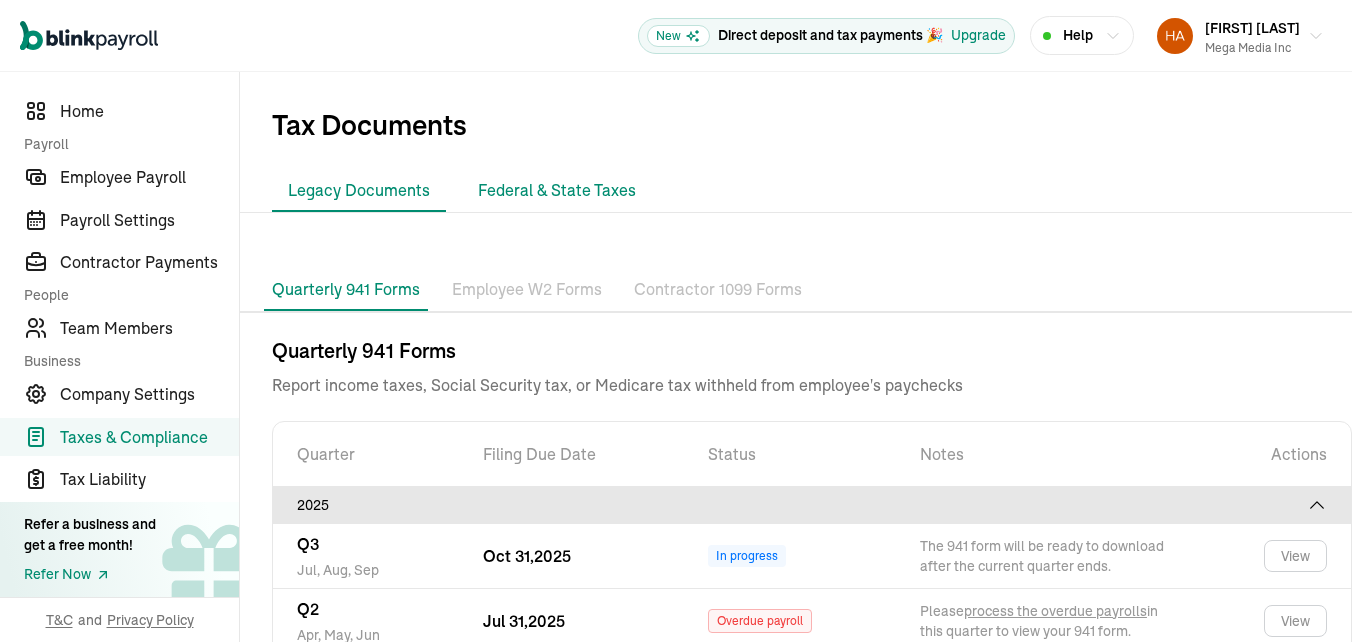 click on "Federal & State Taxes" at bounding box center [557, 191] 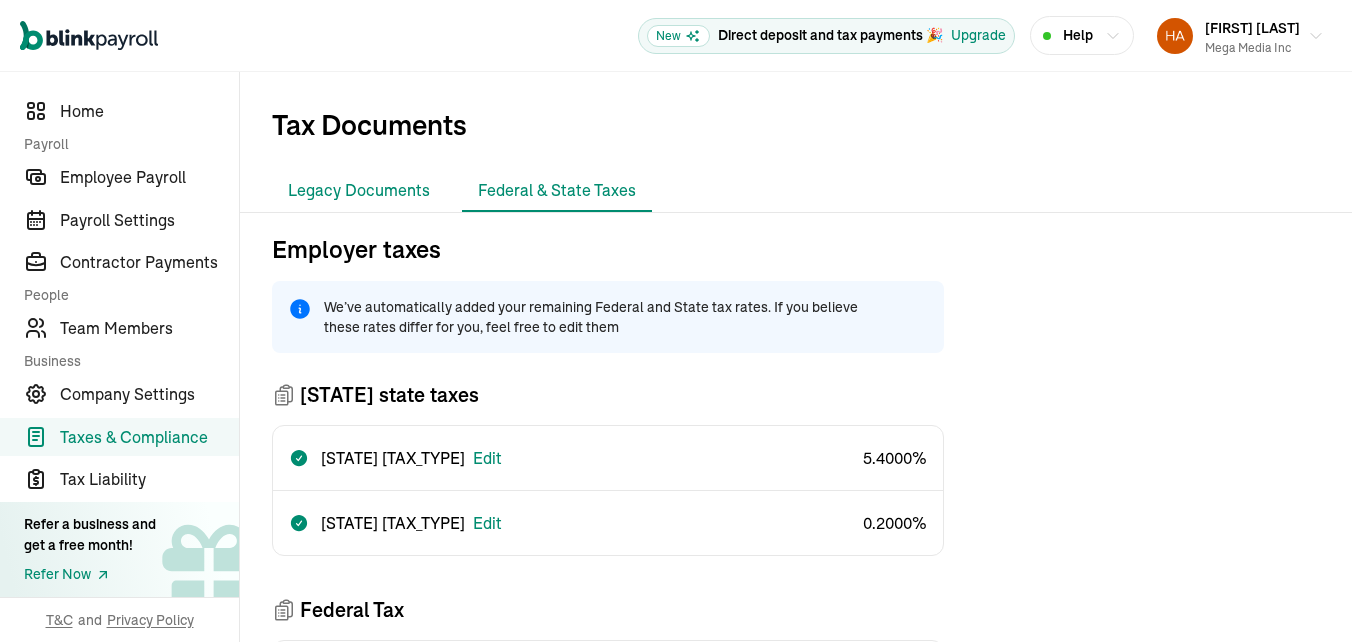 click on "Legacy Documents" at bounding box center [359, 191] 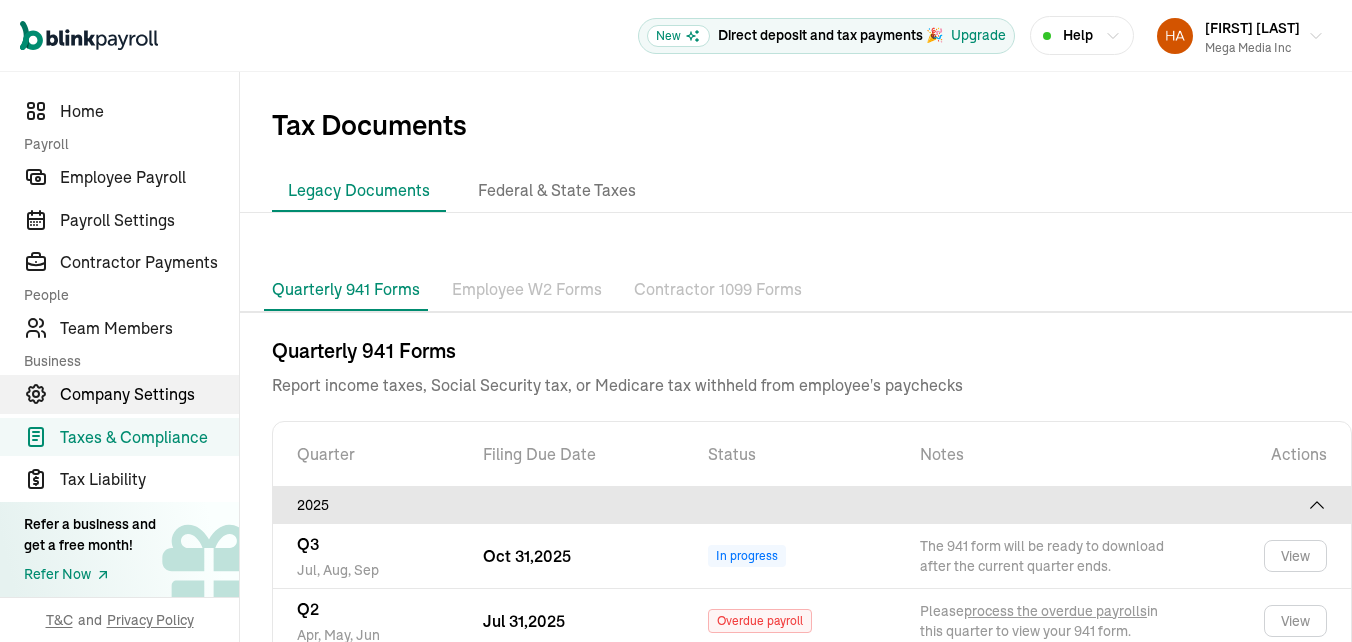 click on "Company Settings" at bounding box center (149, 394) 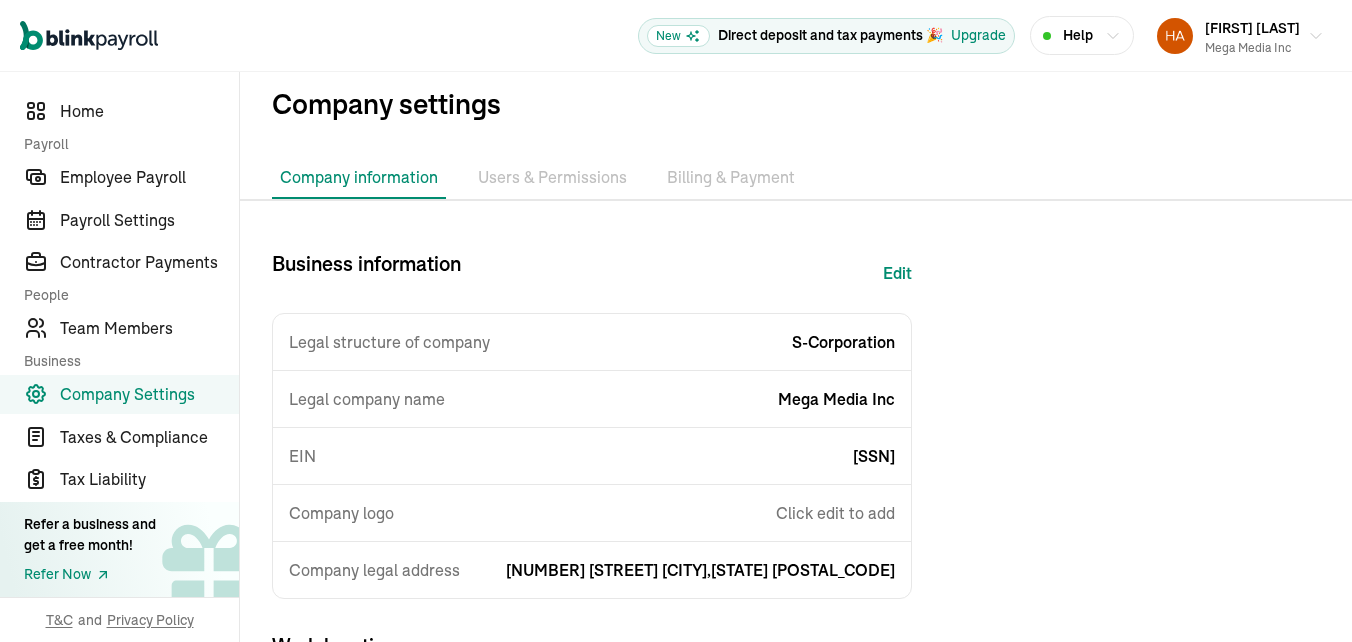 scroll, scrollTop: 0, scrollLeft: 0, axis: both 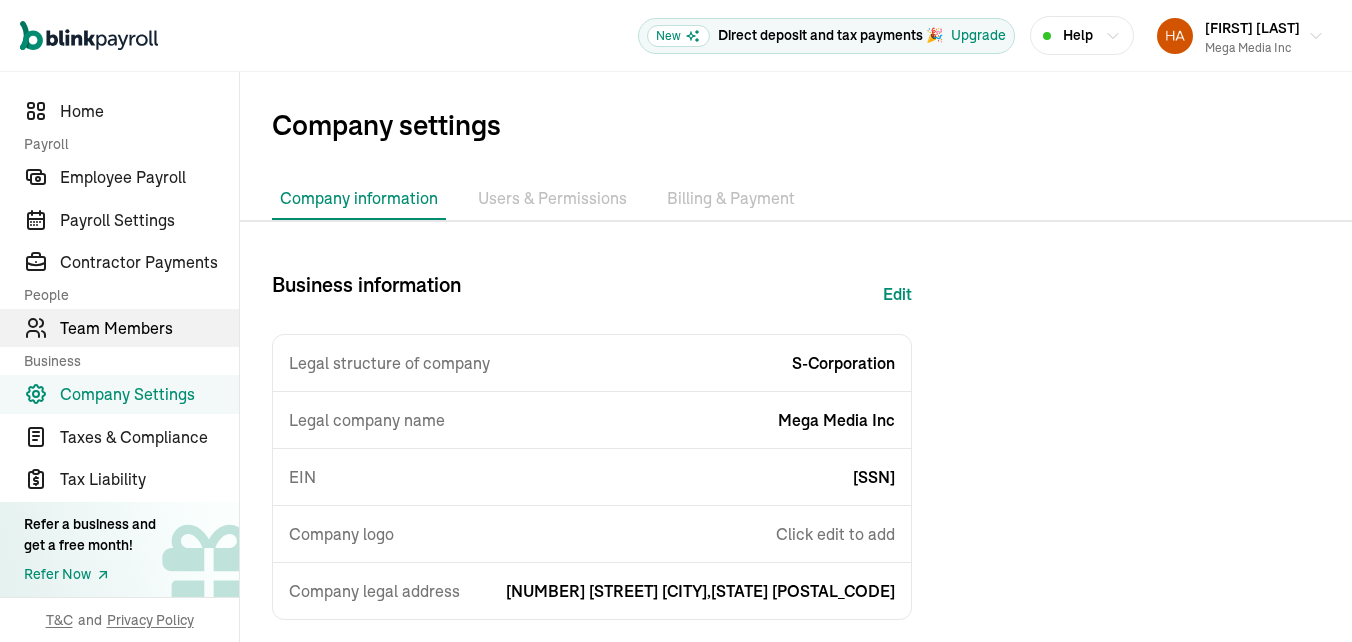 click on "Team Members" at bounding box center (149, 328) 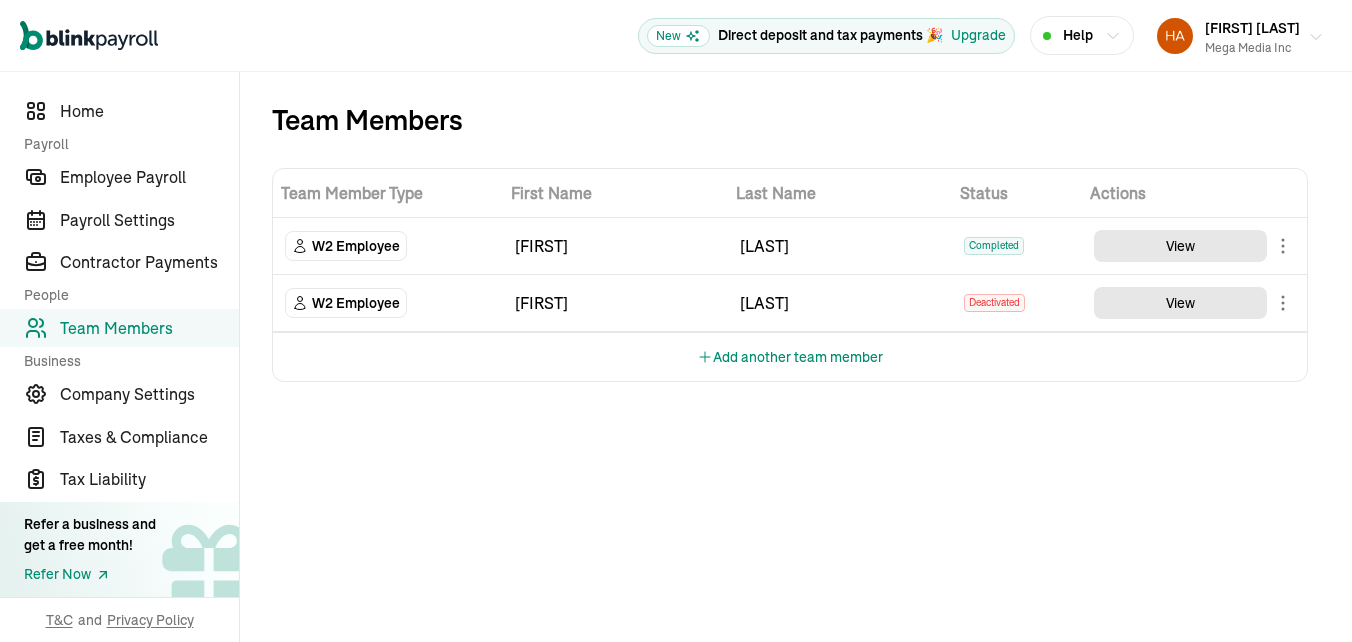 click at bounding box center (1175, 36) 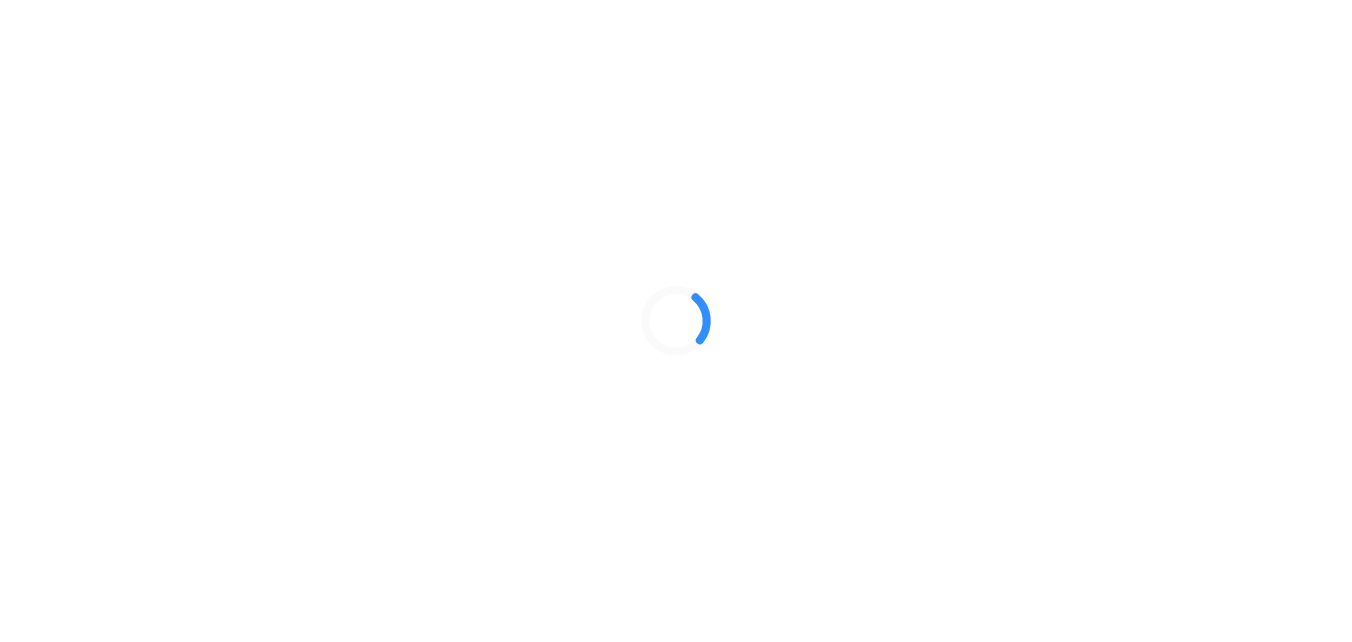 scroll, scrollTop: 0, scrollLeft: 0, axis: both 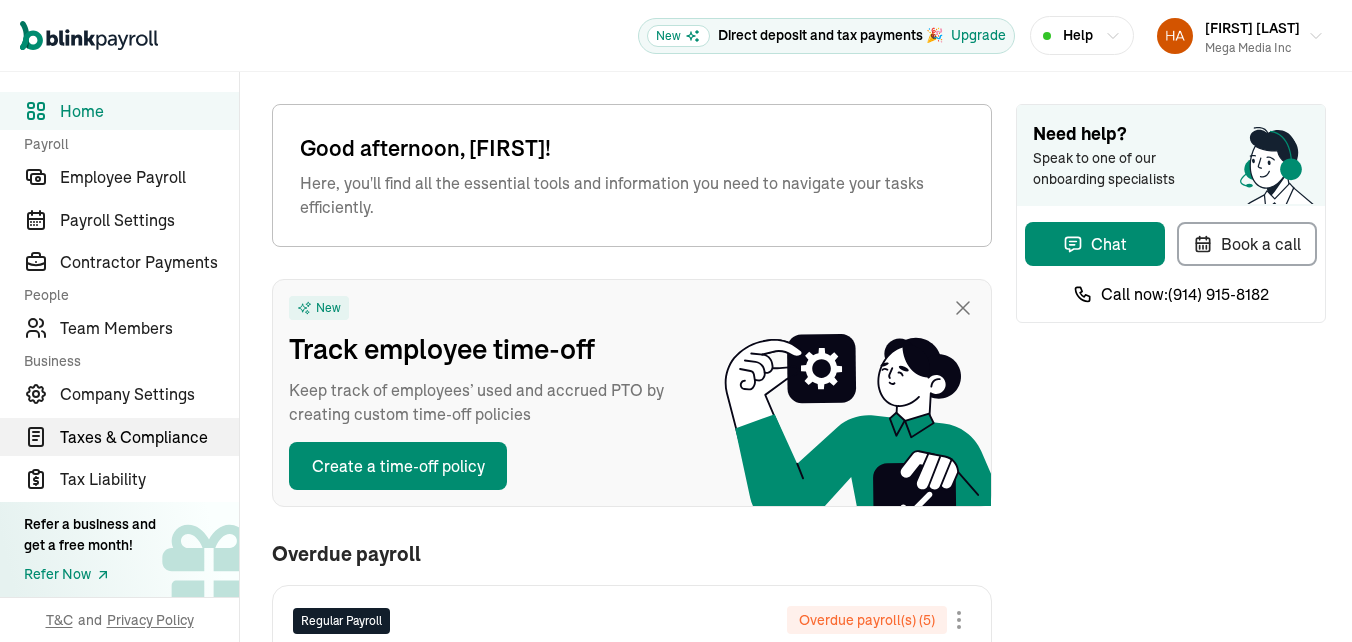 click on "Taxes & Compliance" at bounding box center [149, 437] 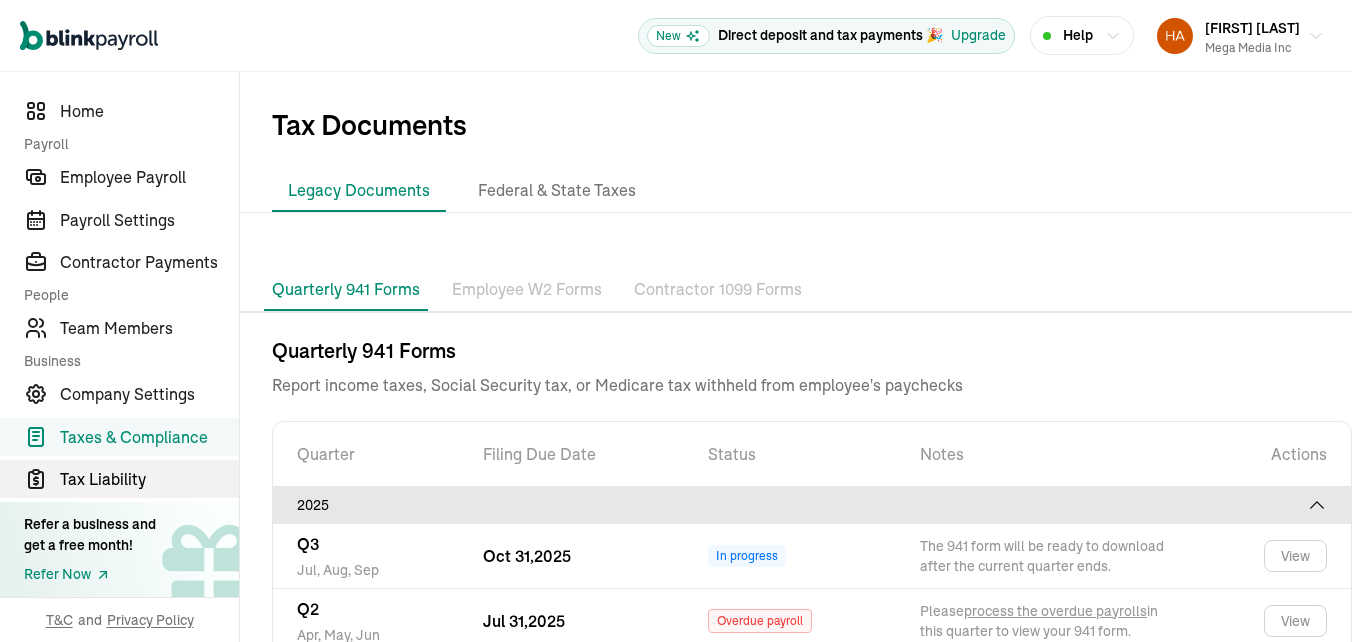 click on "Tax Liability" at bounding box center (149, 479) 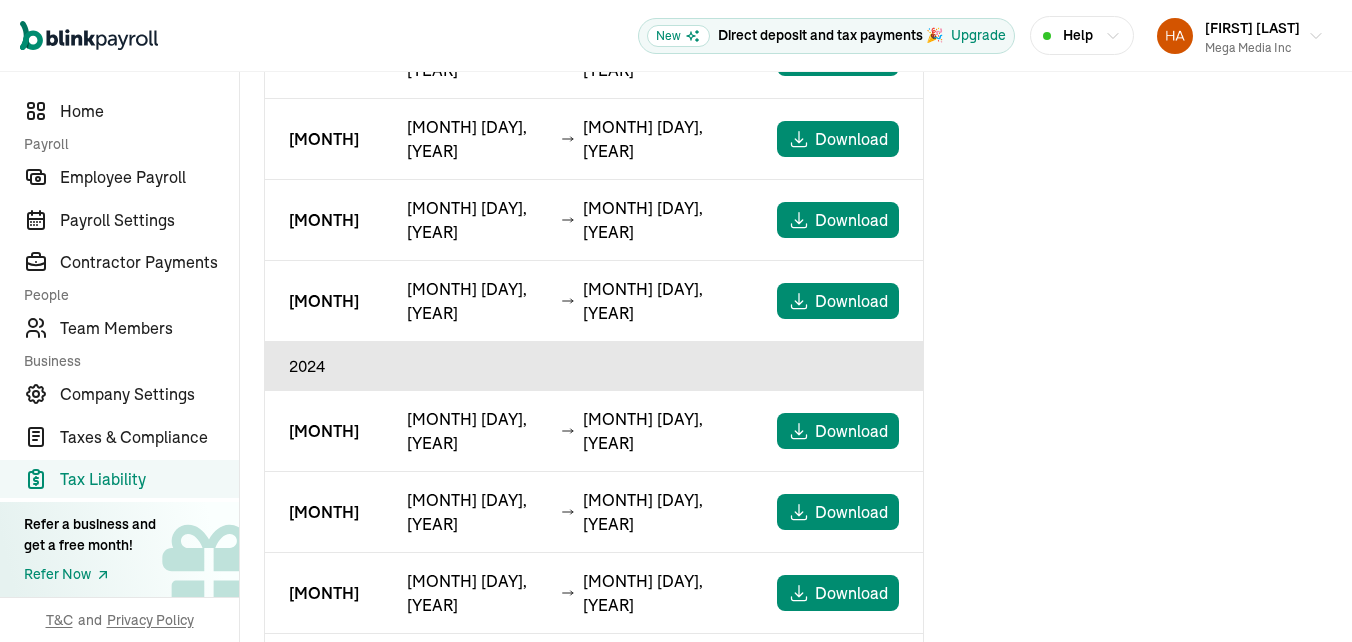 scroll, scrollTop: 493, scrollLeft: 0, axis: vertical 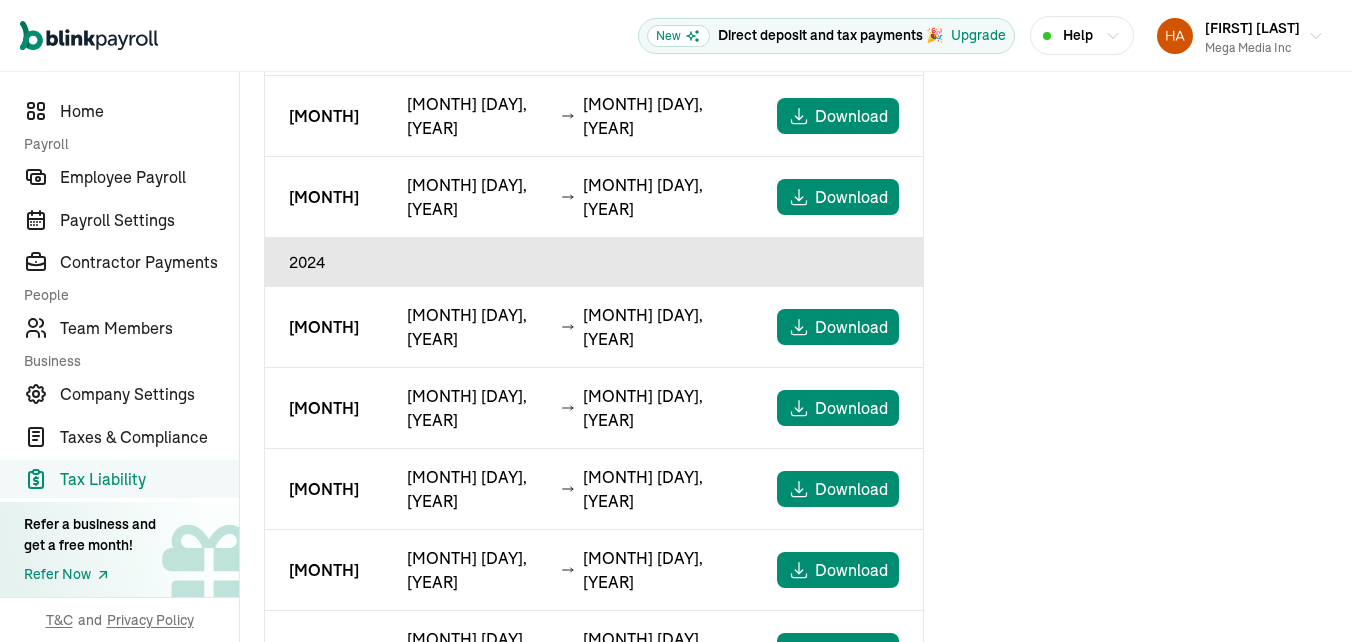 click on "Download" at bounding box center [851, 1056] 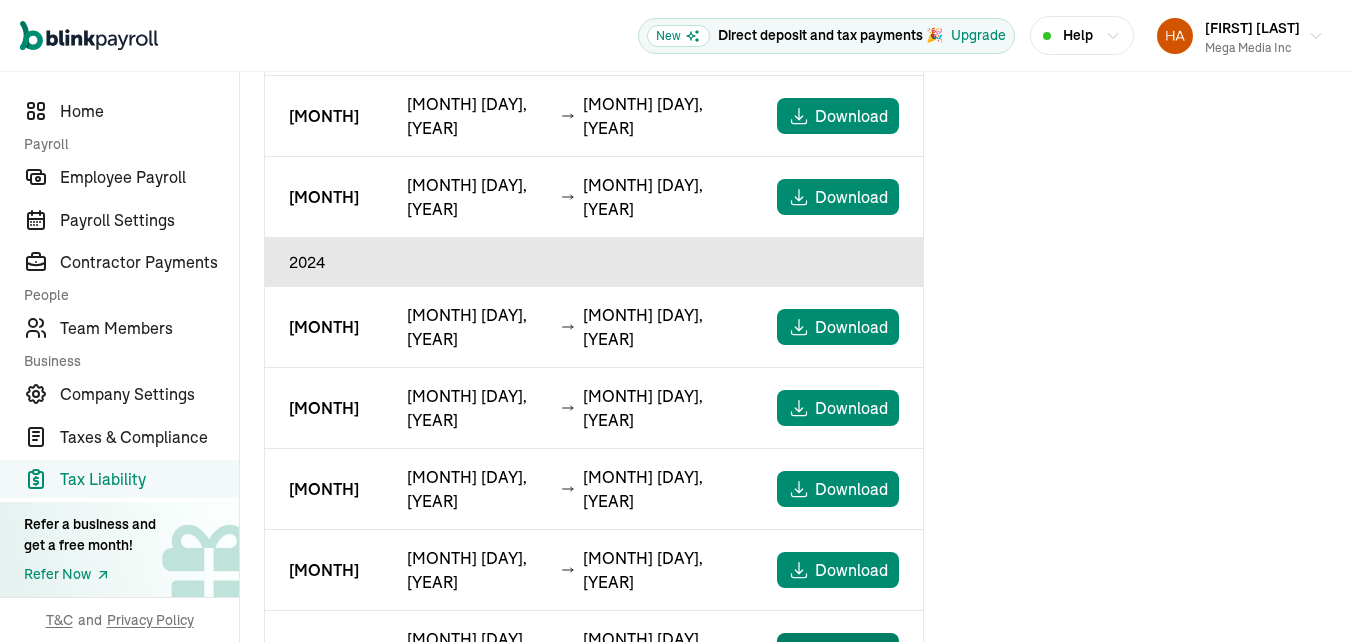 click on "Download" at bounding box center (838, 651) 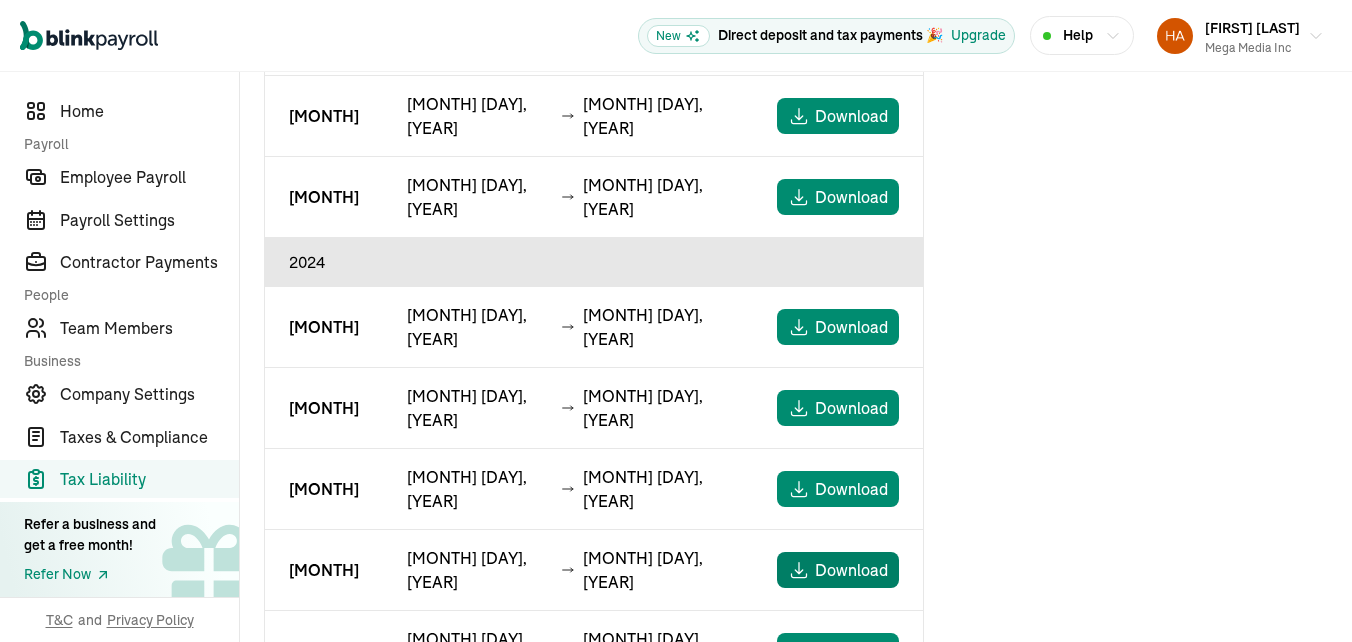 click on "Download" at bounding box center [851, 570] 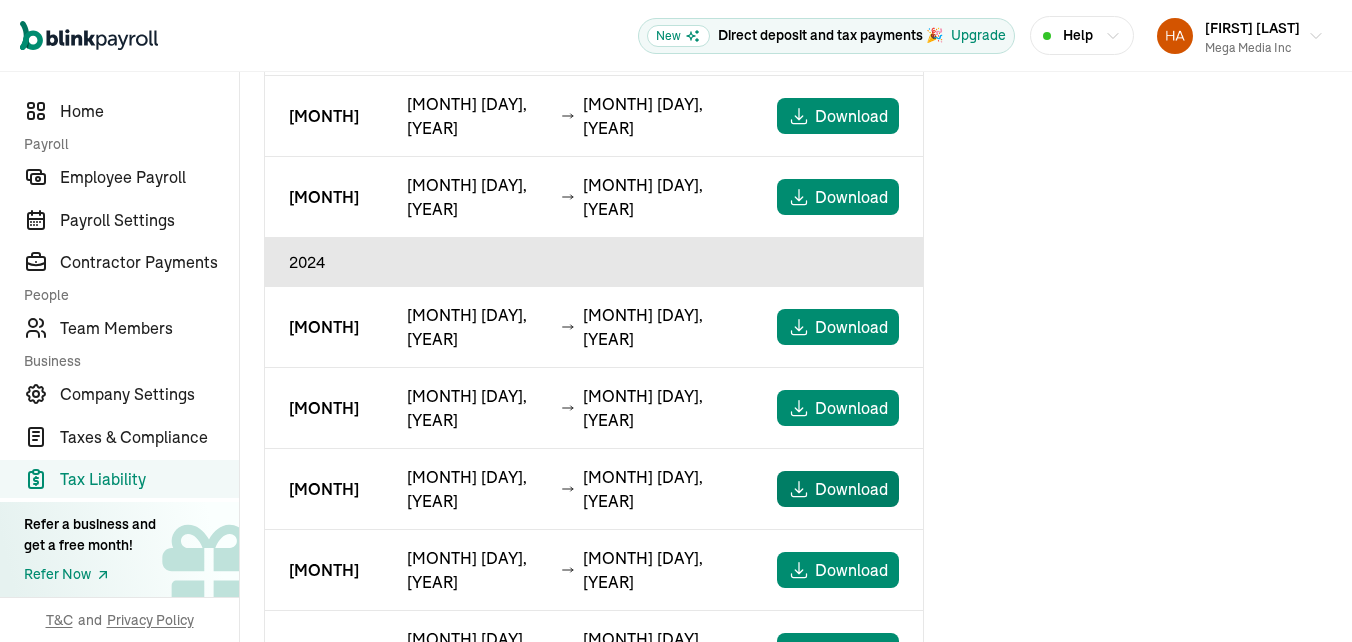click on "Download" at bounding box center (851, 489) 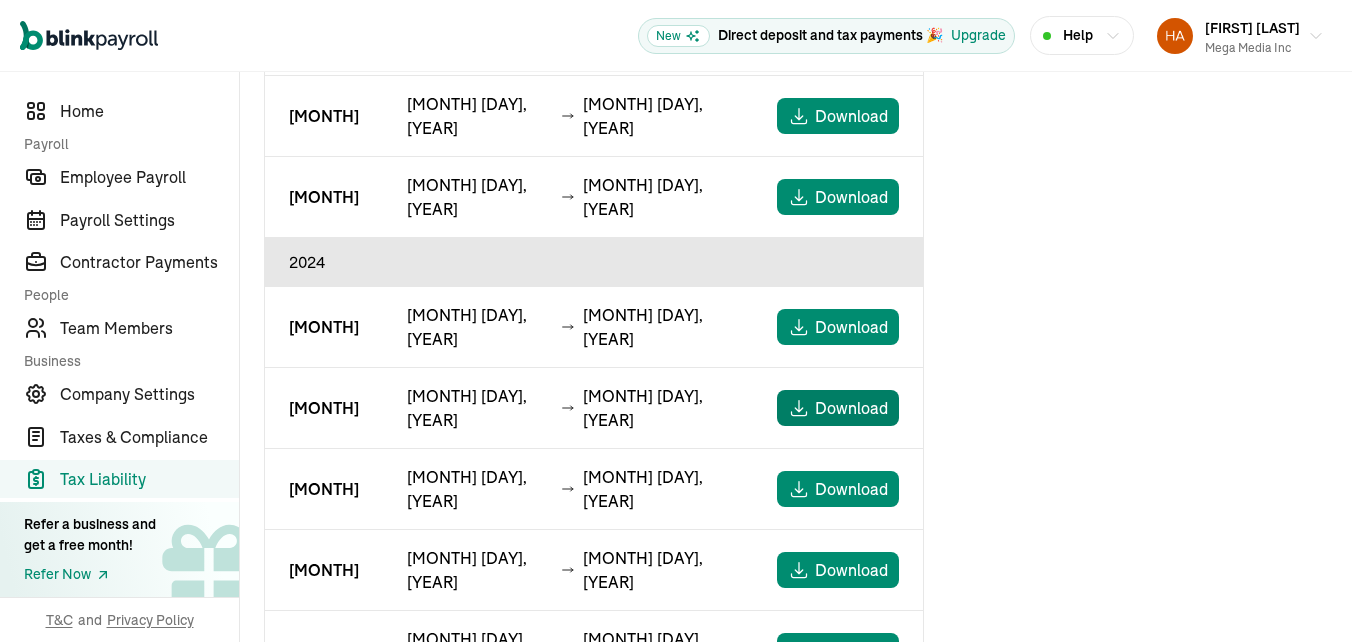 click 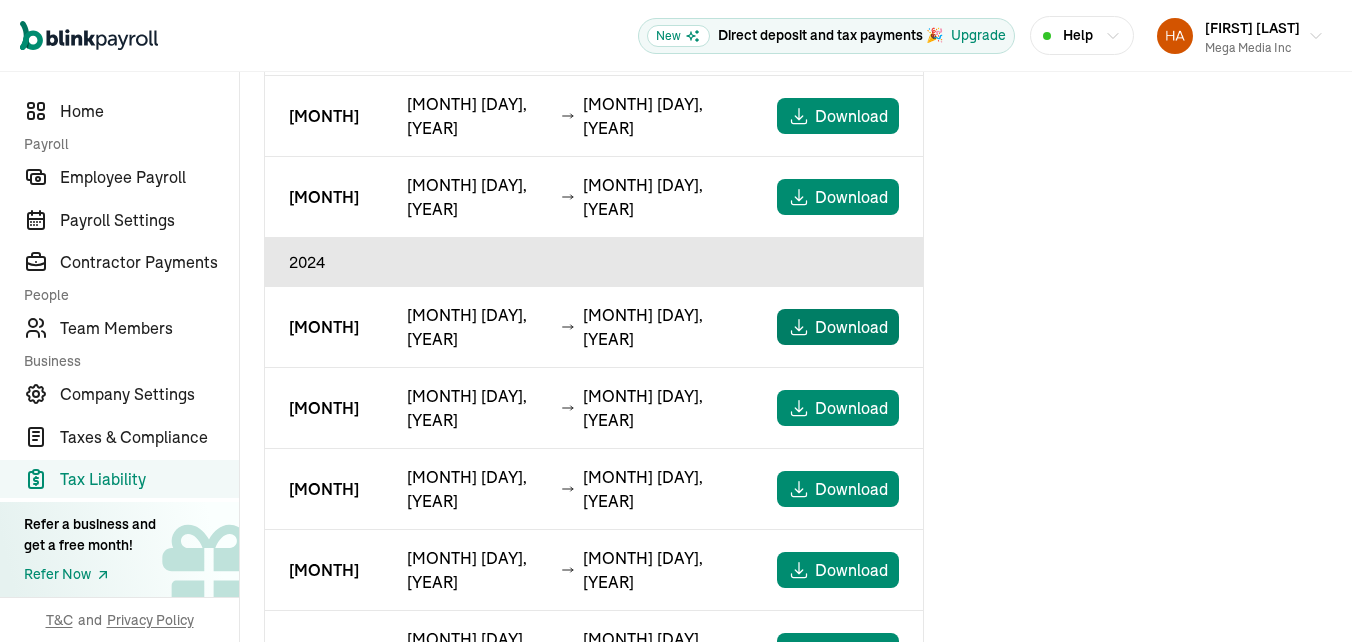 click on "Download" at bounding box center [851, 327] 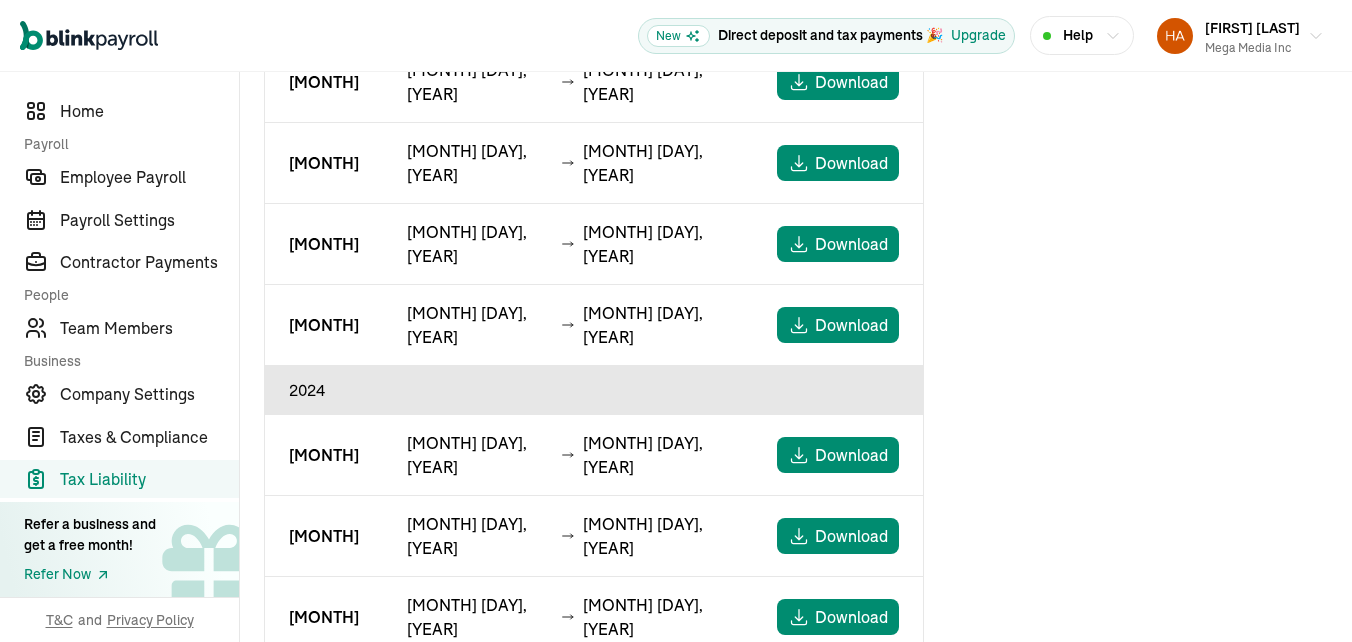 scroll, scrollTop: 0, scrollLeft: 0, axis: both 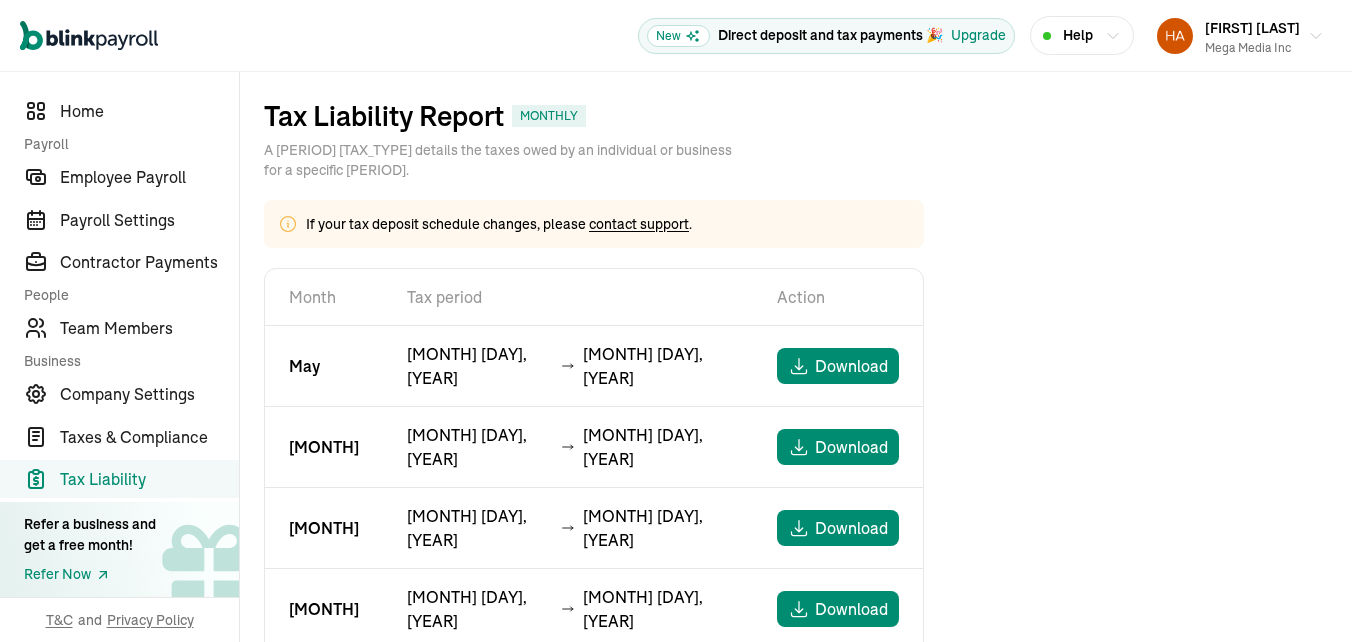 click 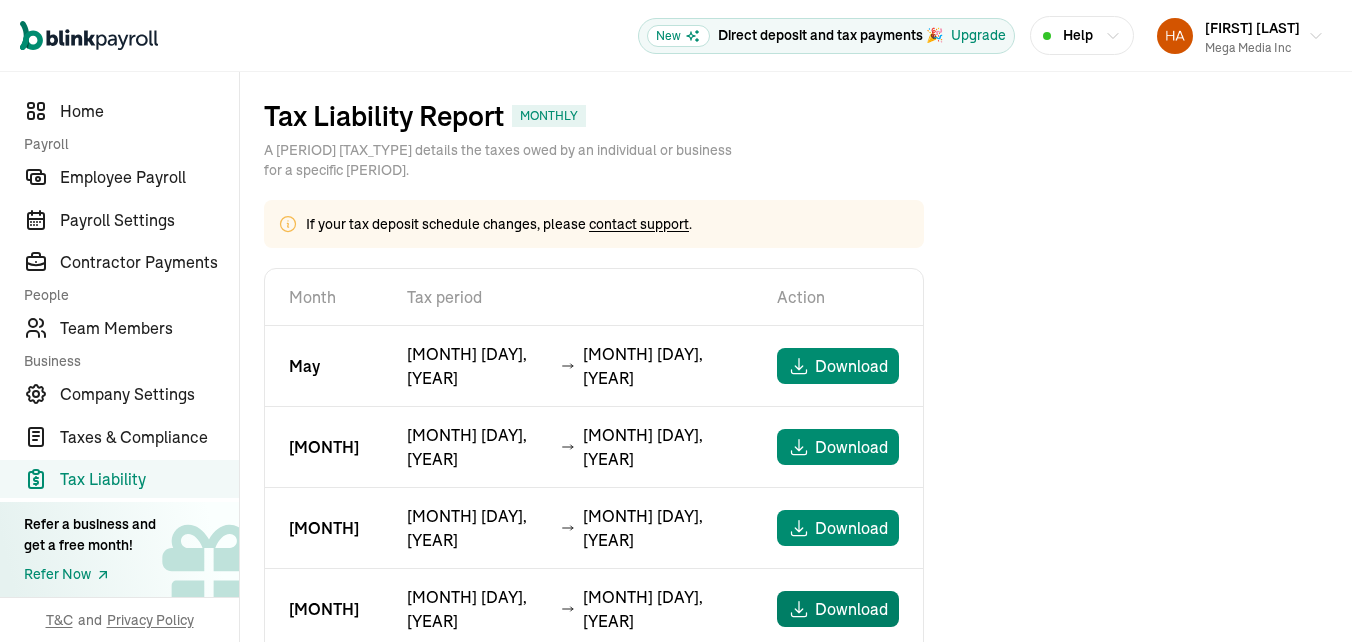 click on "Download" at bounding box center (838, 609) 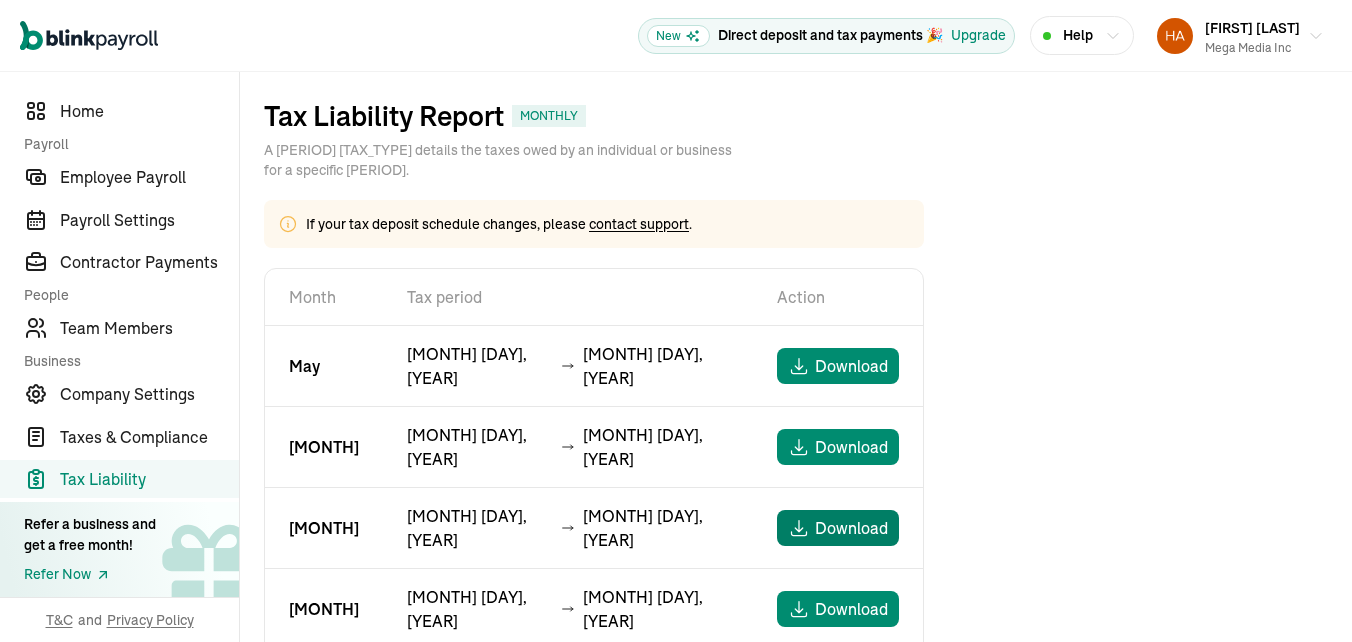 click on "Download" at bounding box center (851, 528) 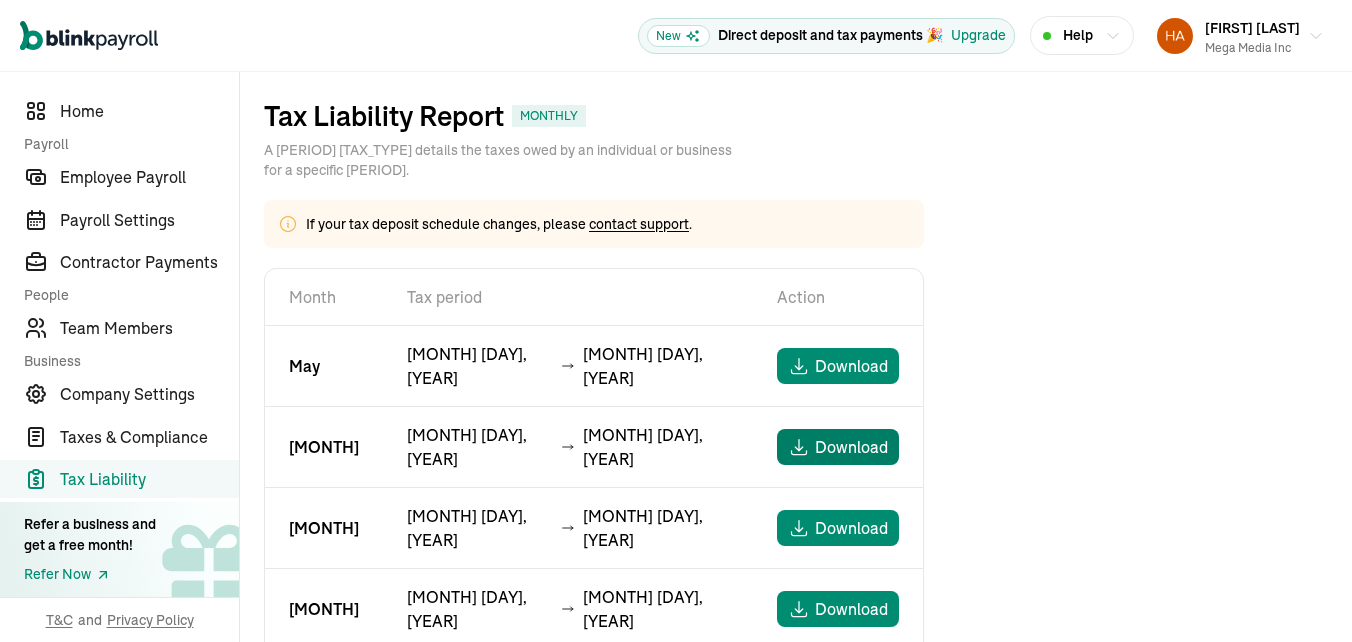 click on "Download" at bounding box center [851, 447] 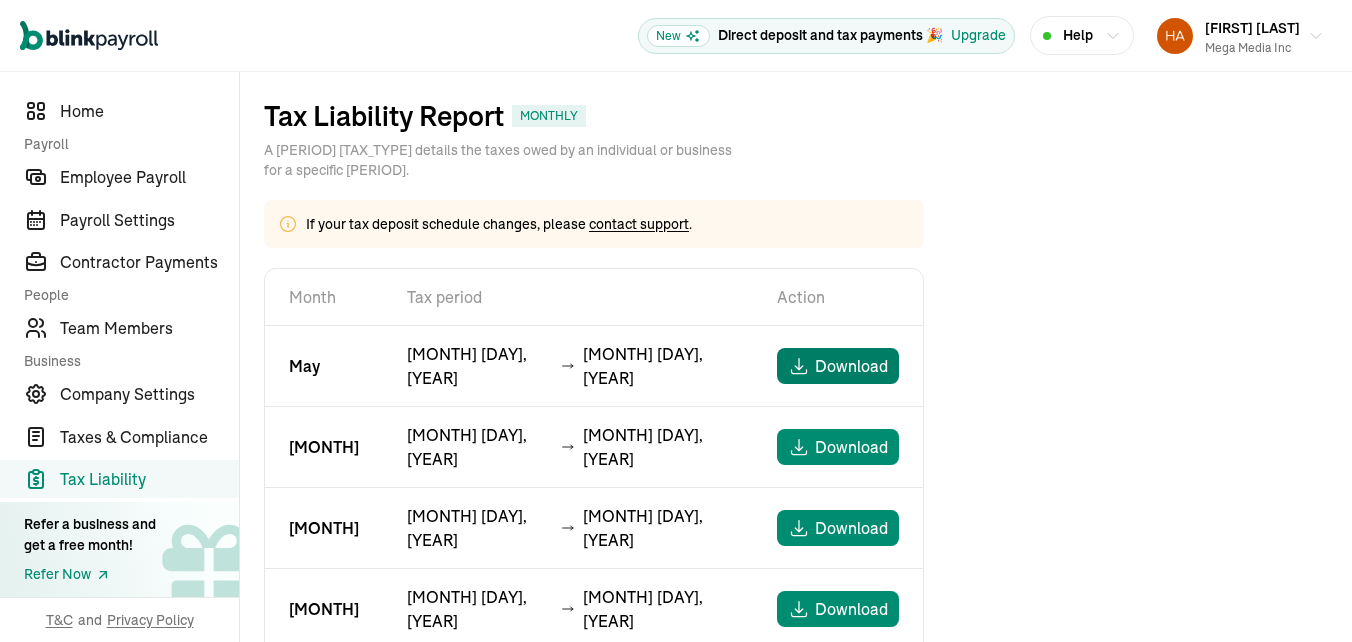 click on "Download" at bounding box center (851, 366) 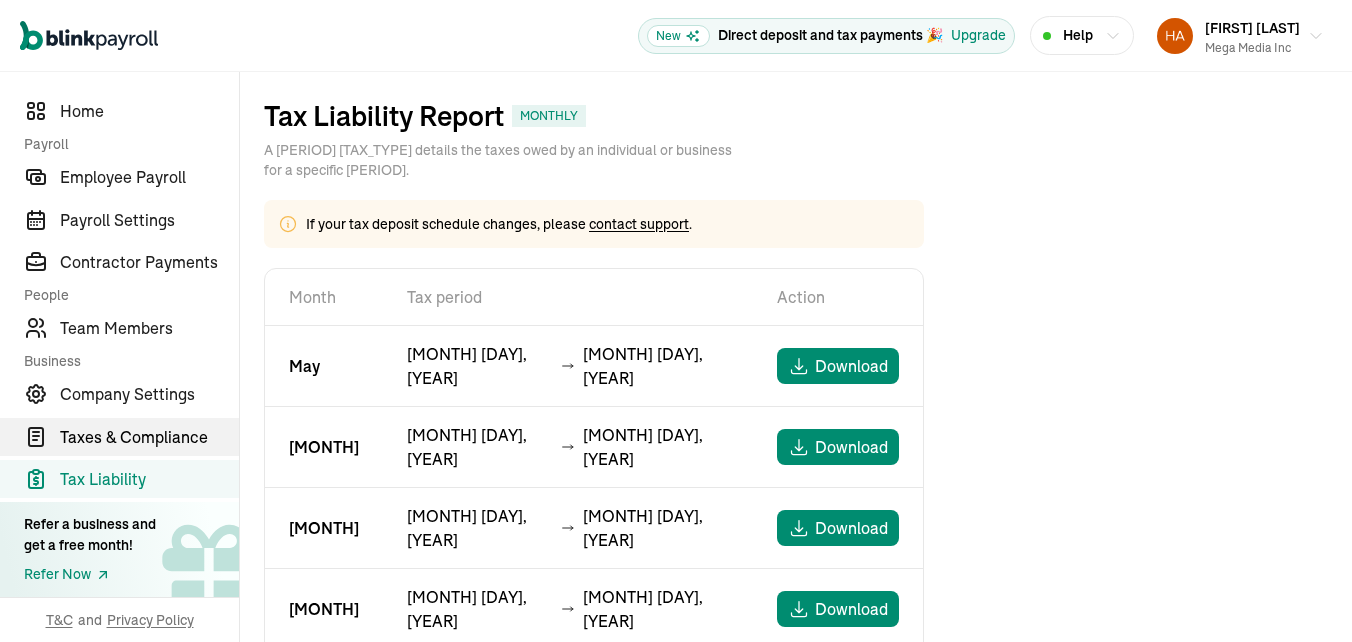 click on "Taxes & Compliance" at bounding box center (149, 437) 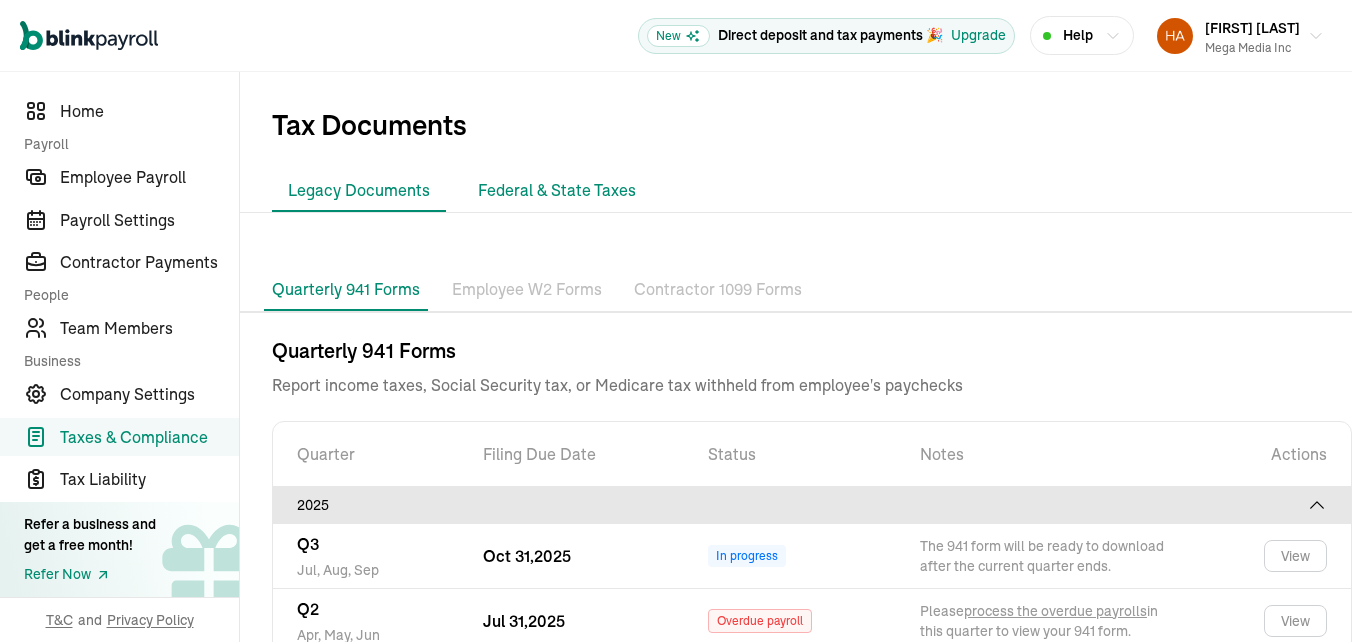 click on "Federal & State Taxes" at bounding box center [557, 191] 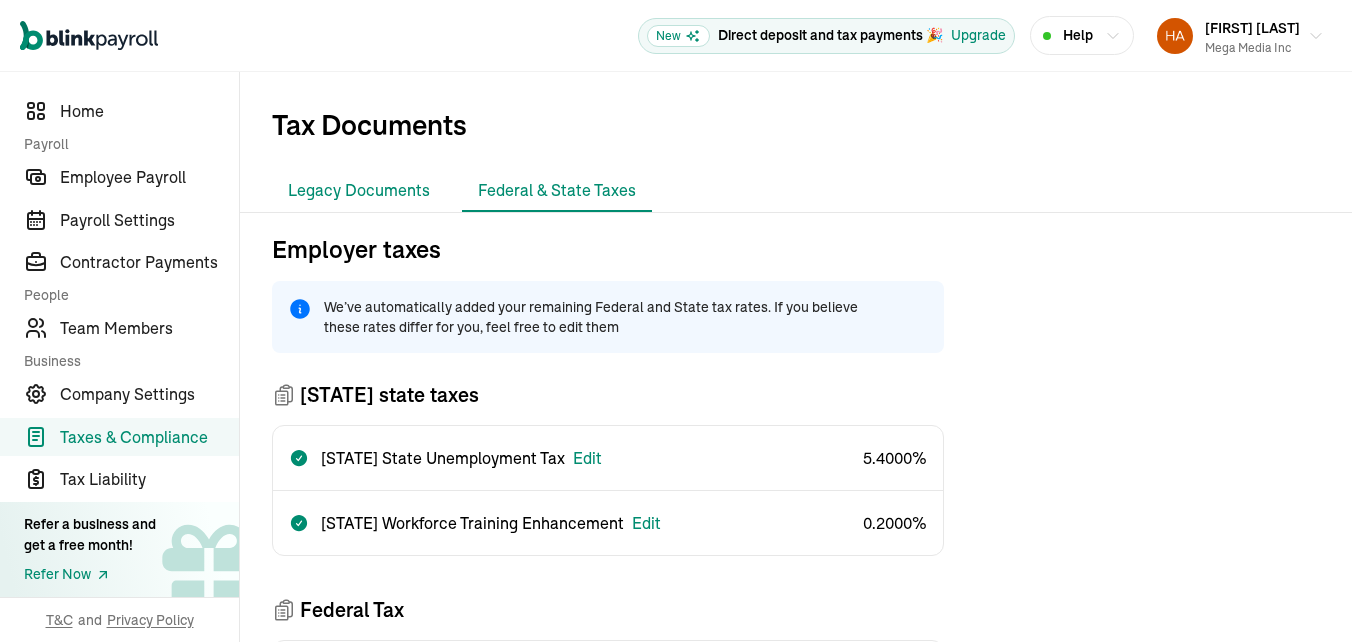 click on "Legacy Documents" at bounding box center (359, 191) 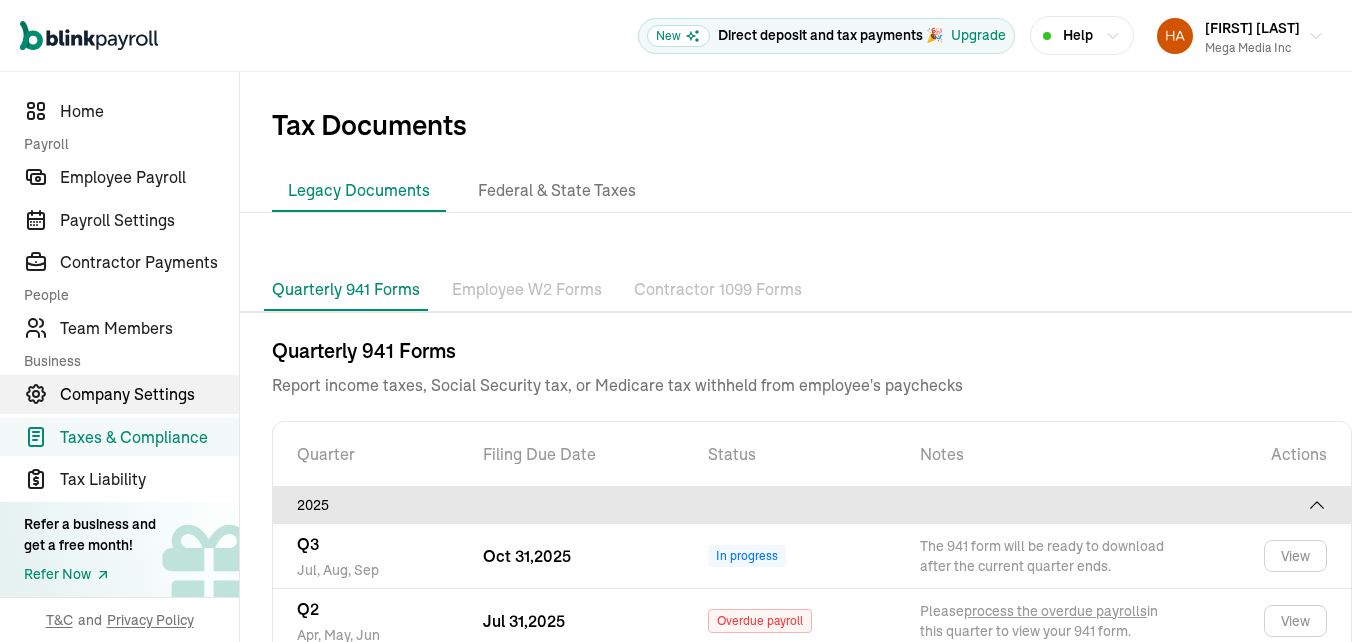 click on "Company Settings" at bounding box center (149, 394) 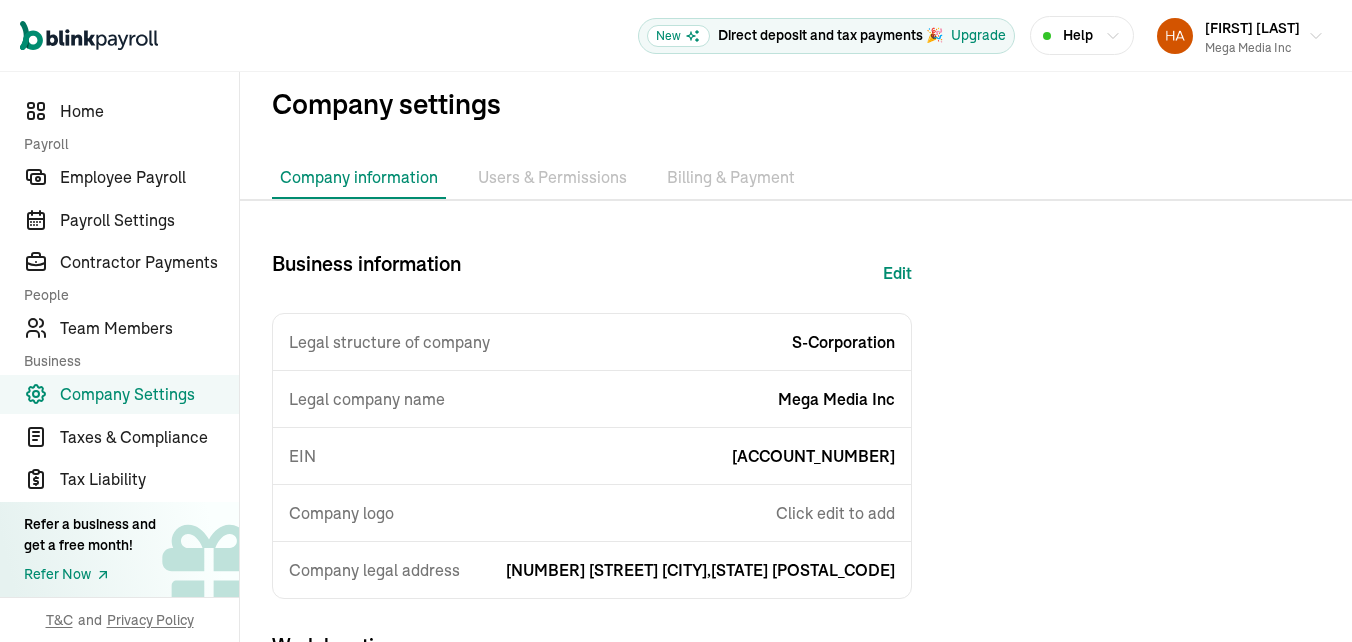 scroll, scrollTop: 0, scrollLeft: 0, axis: both 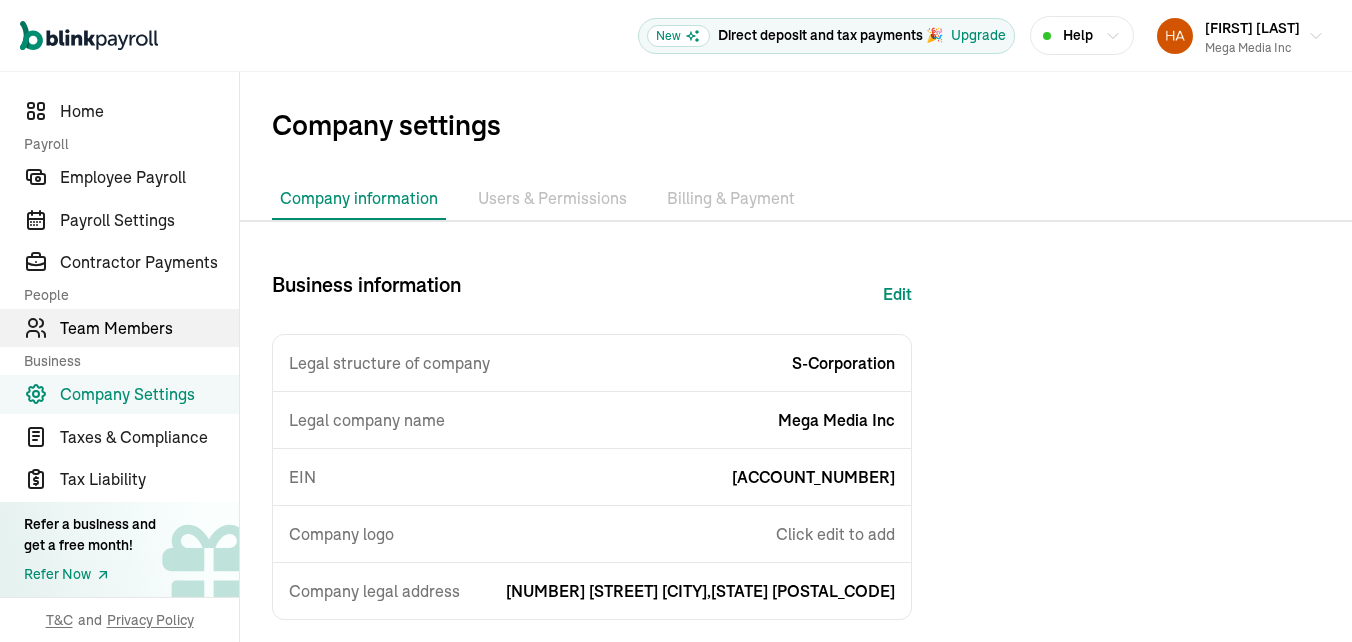 click on "Team Members" at bounding box center (149, 328) 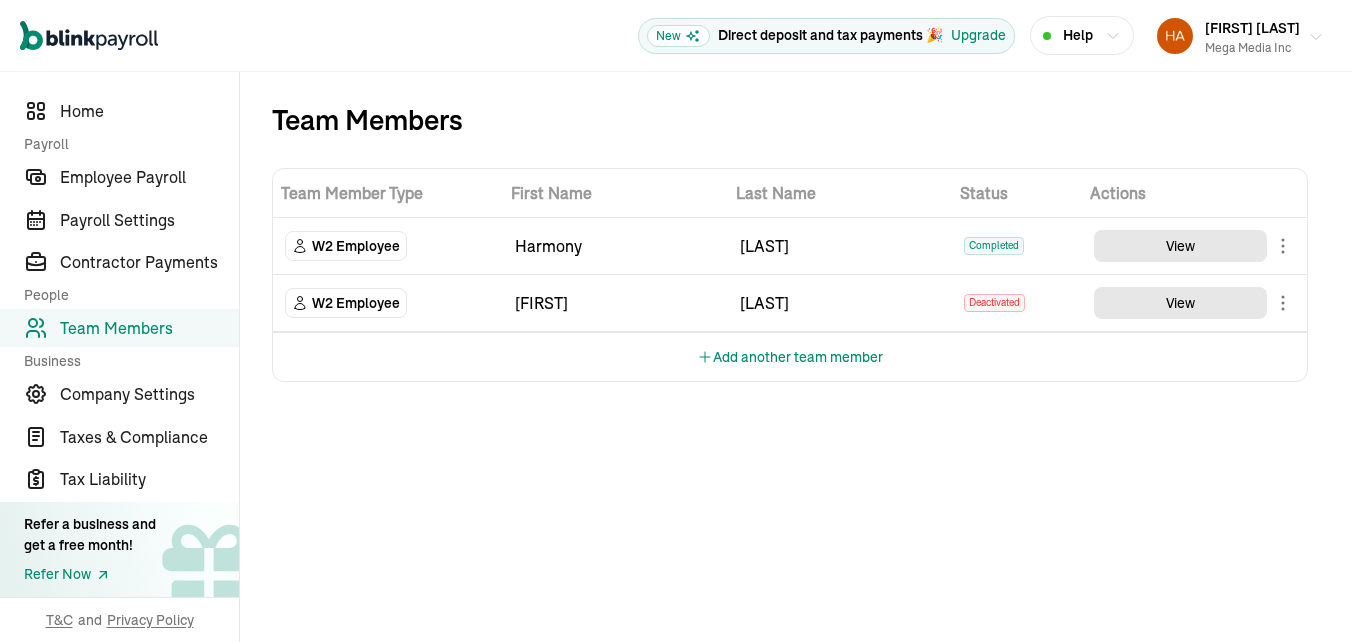 click at bounding box center [1175, 36] 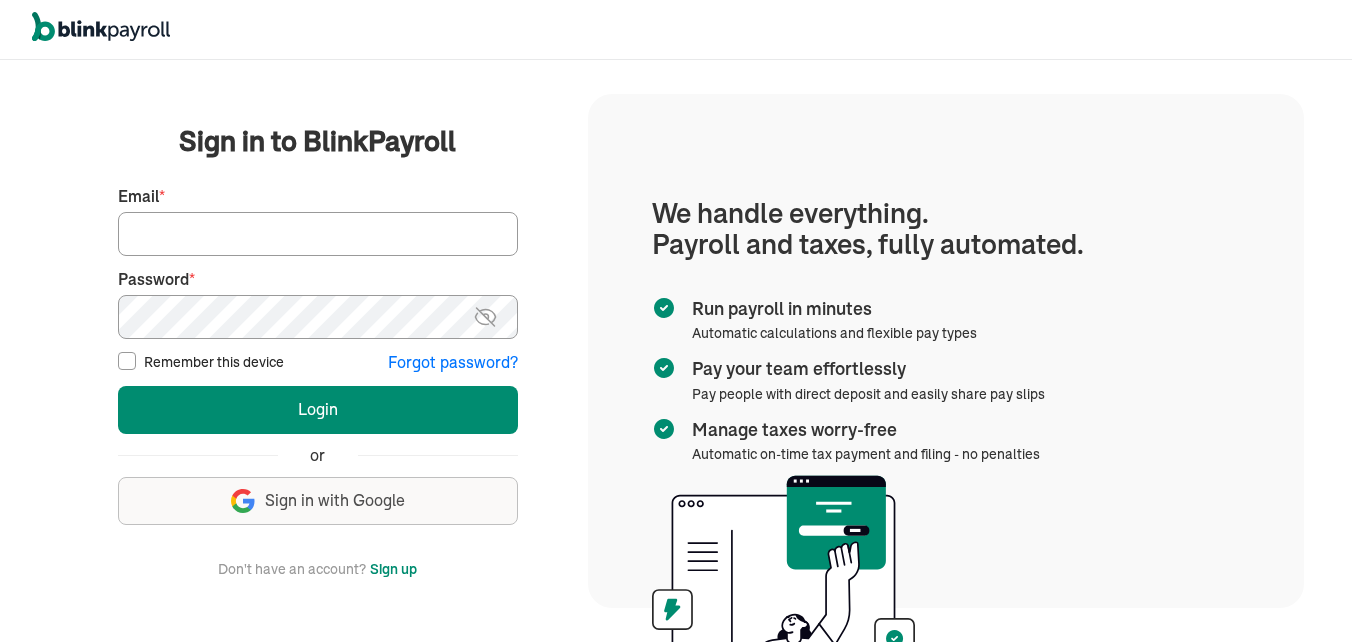 scroll, scrollTop: 0, scrollLeft: 0, axis: both 